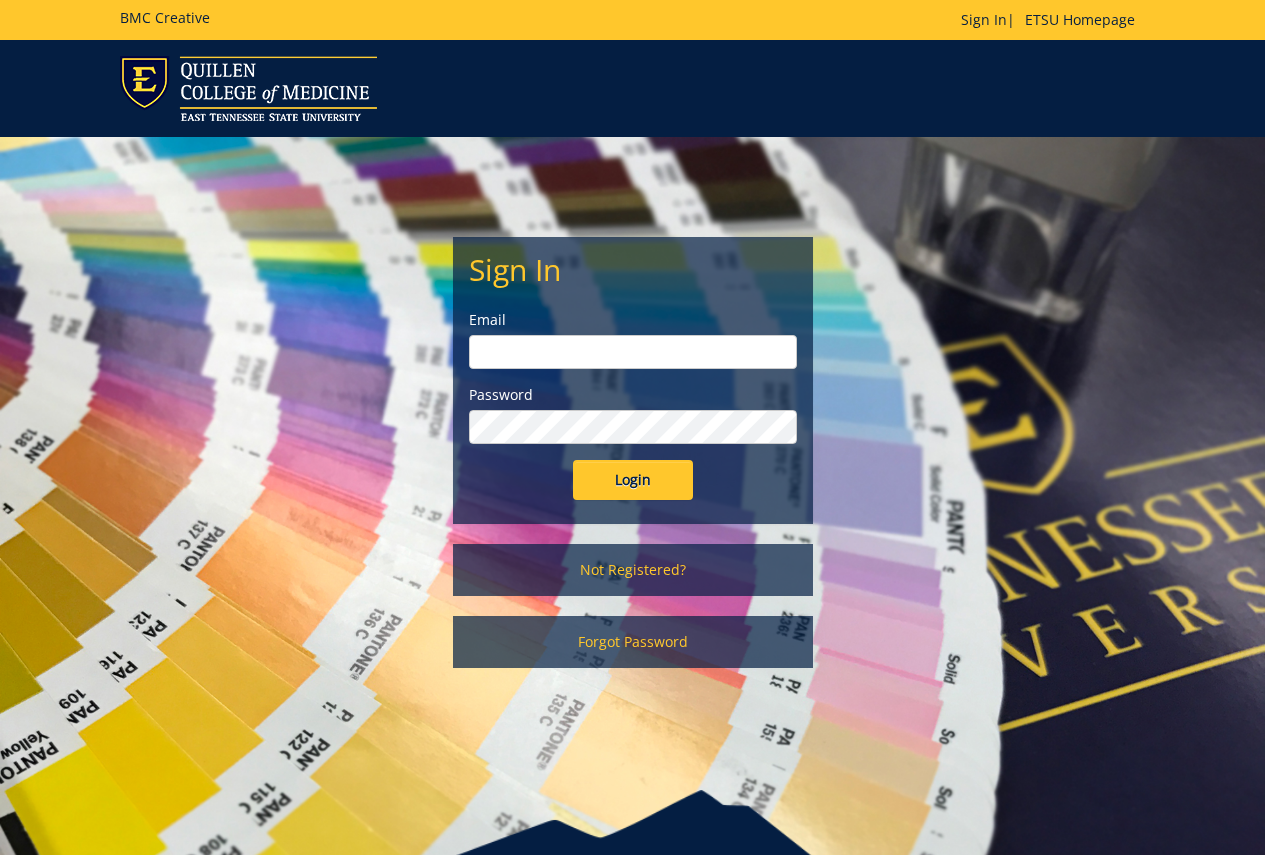 scroll, scrollTop: 0, scrollLeft: 0, axis: both 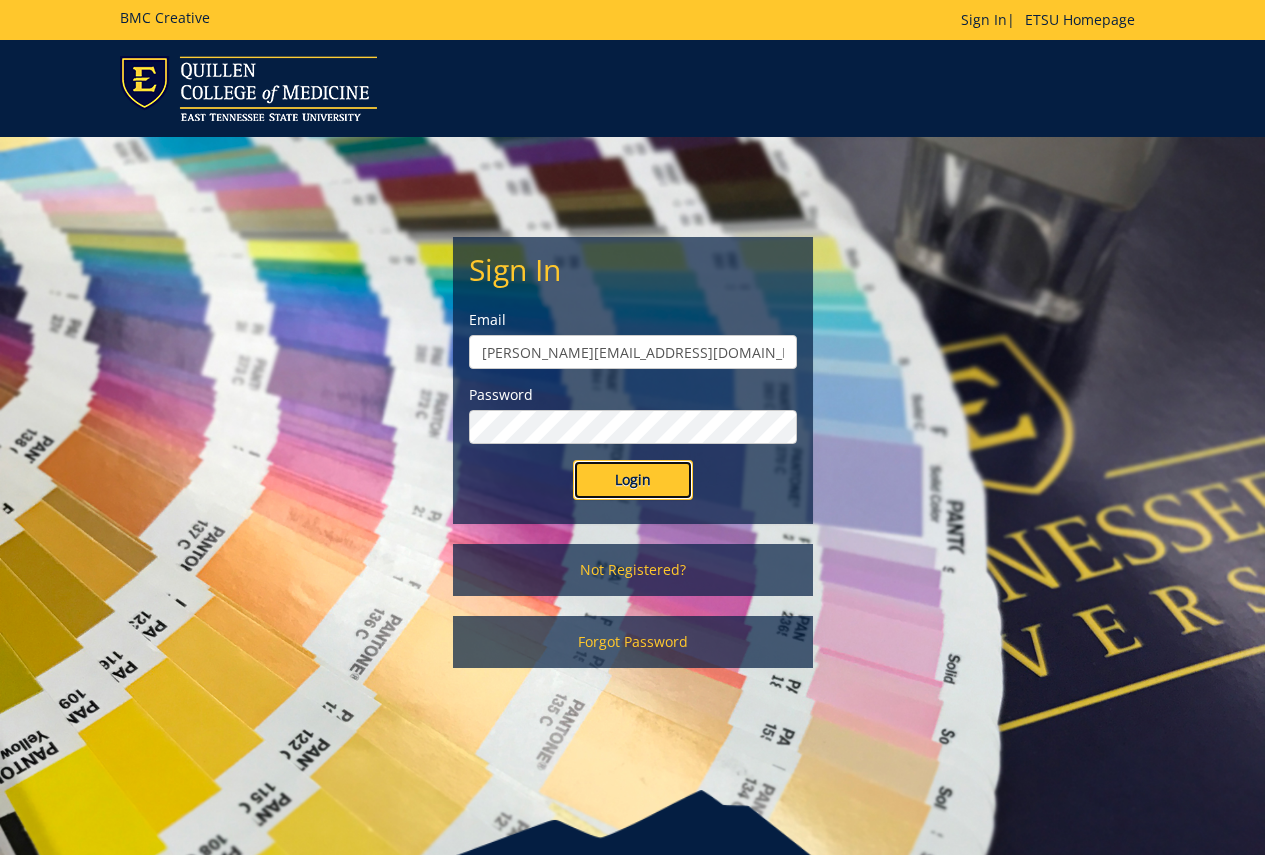 click on "Login" at bounding box center (633, 480) 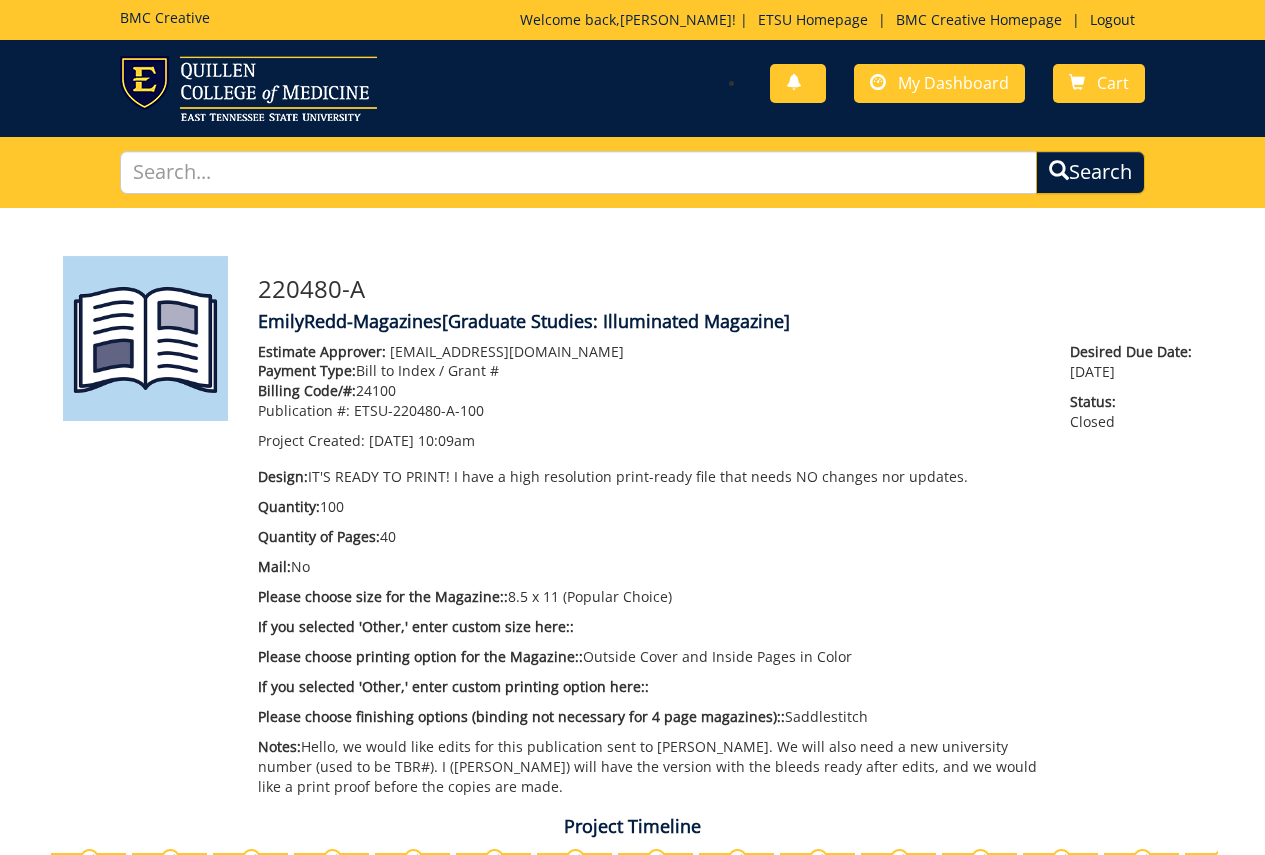 scroll, scrollTop: 0, scrollLeft: 0, axis: both 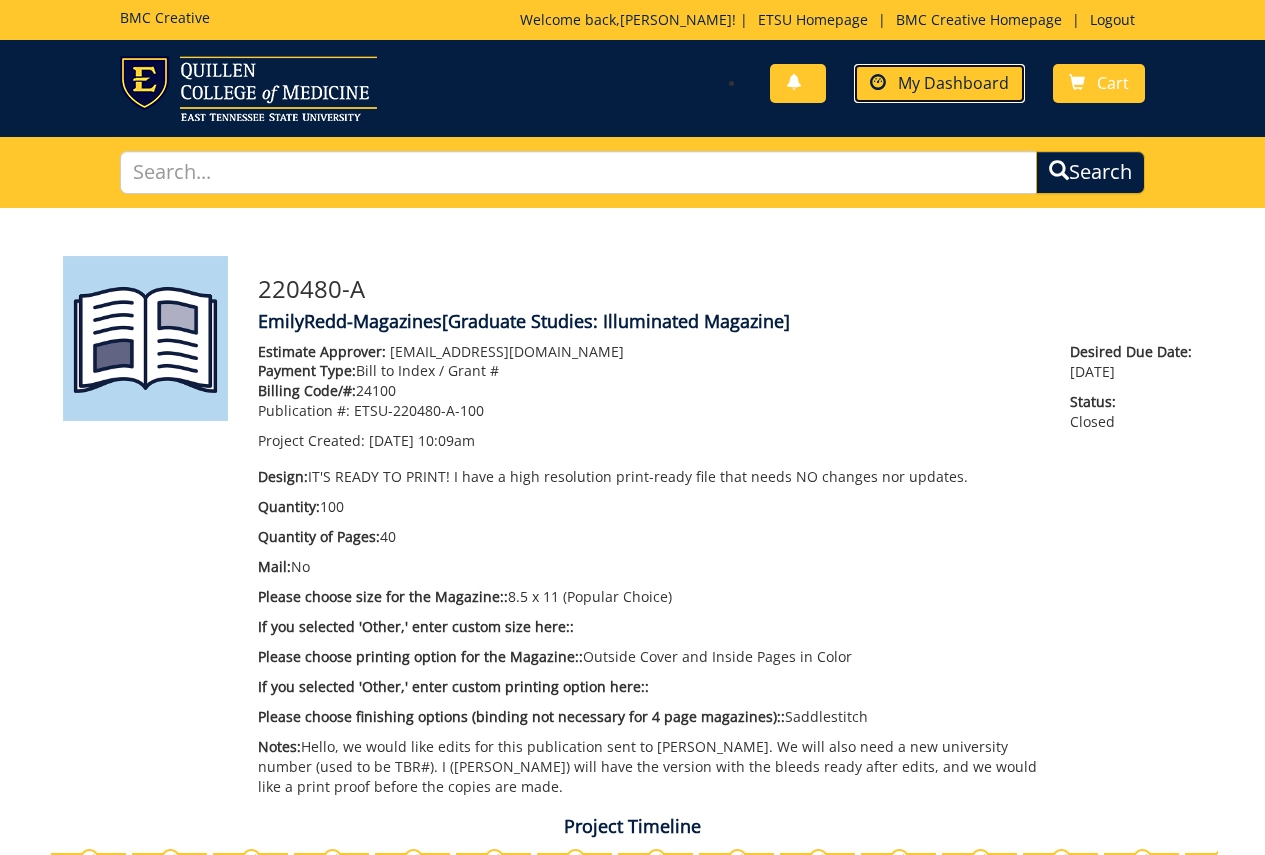 click on "My Dashboard" at bounding box center [939, 83] 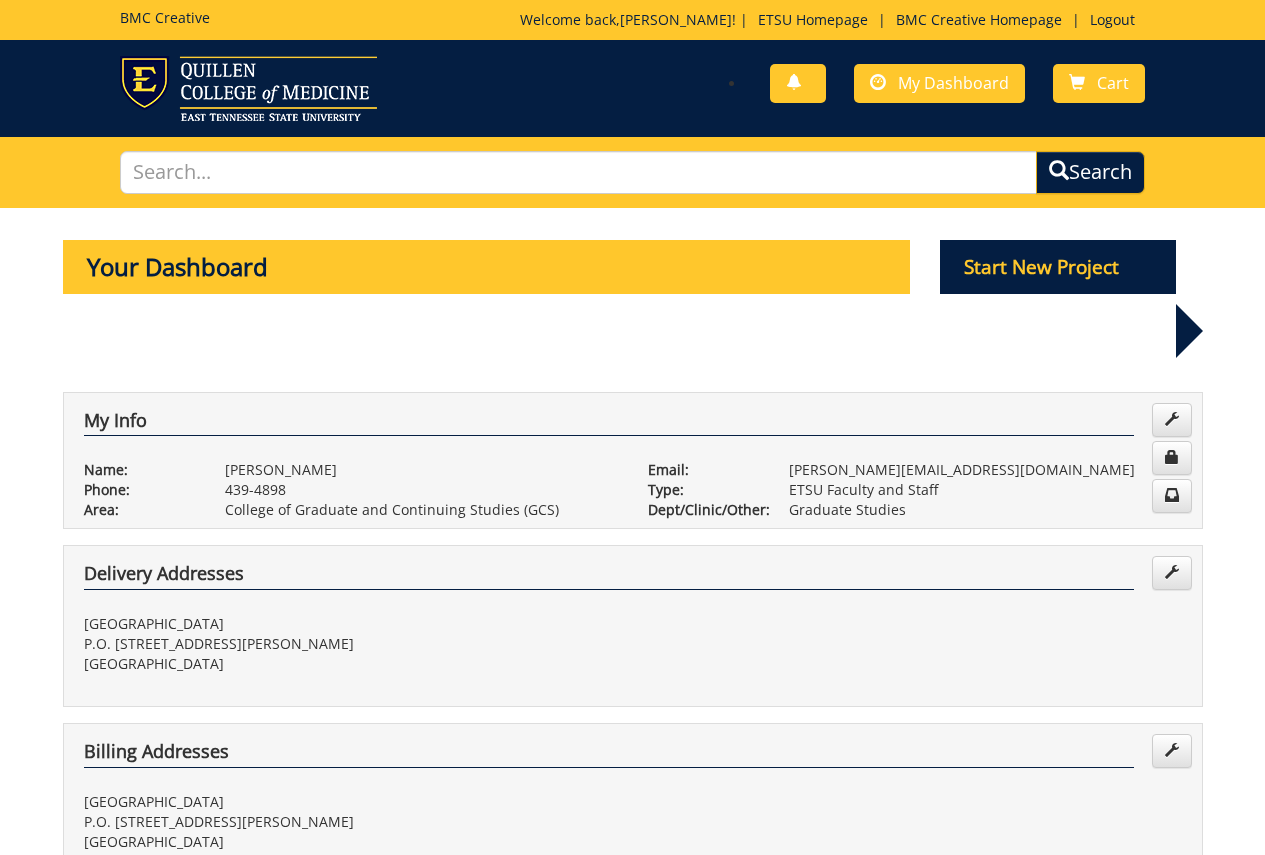scroll, scrollTop: 0, scrollLeft: 0, axis: both 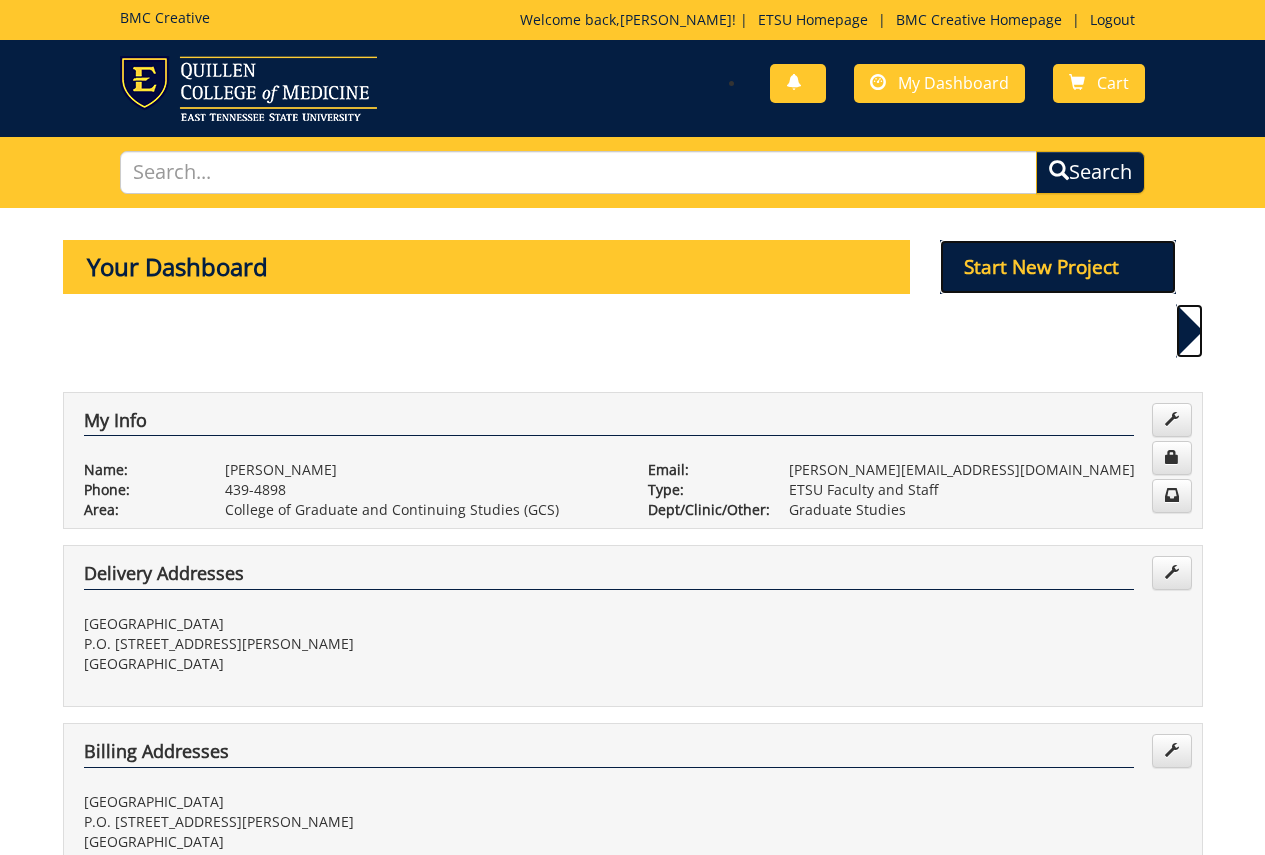 click on "Start New Project" at bounding box center [1058, 267] 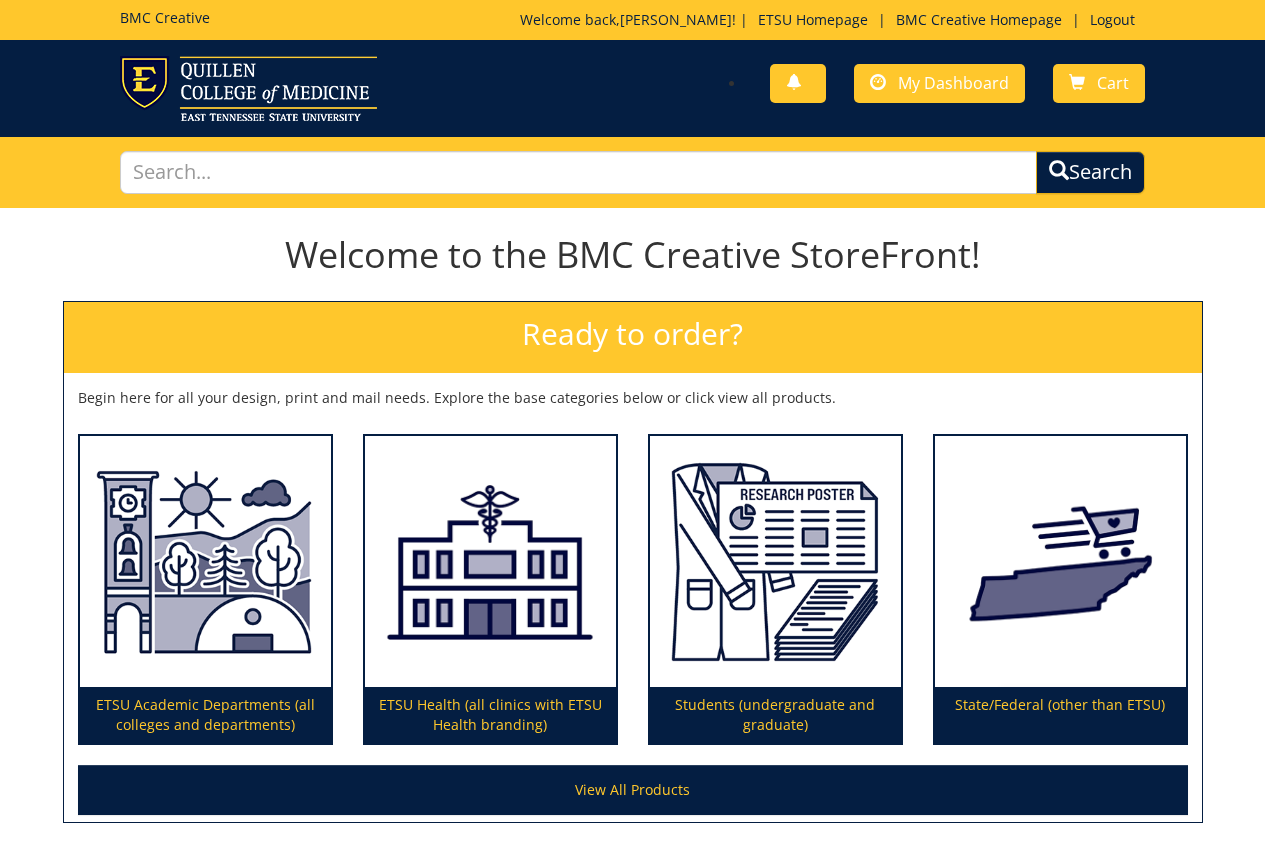 scroll, scrollTop: 0, scrollLeft: 0, axis: both 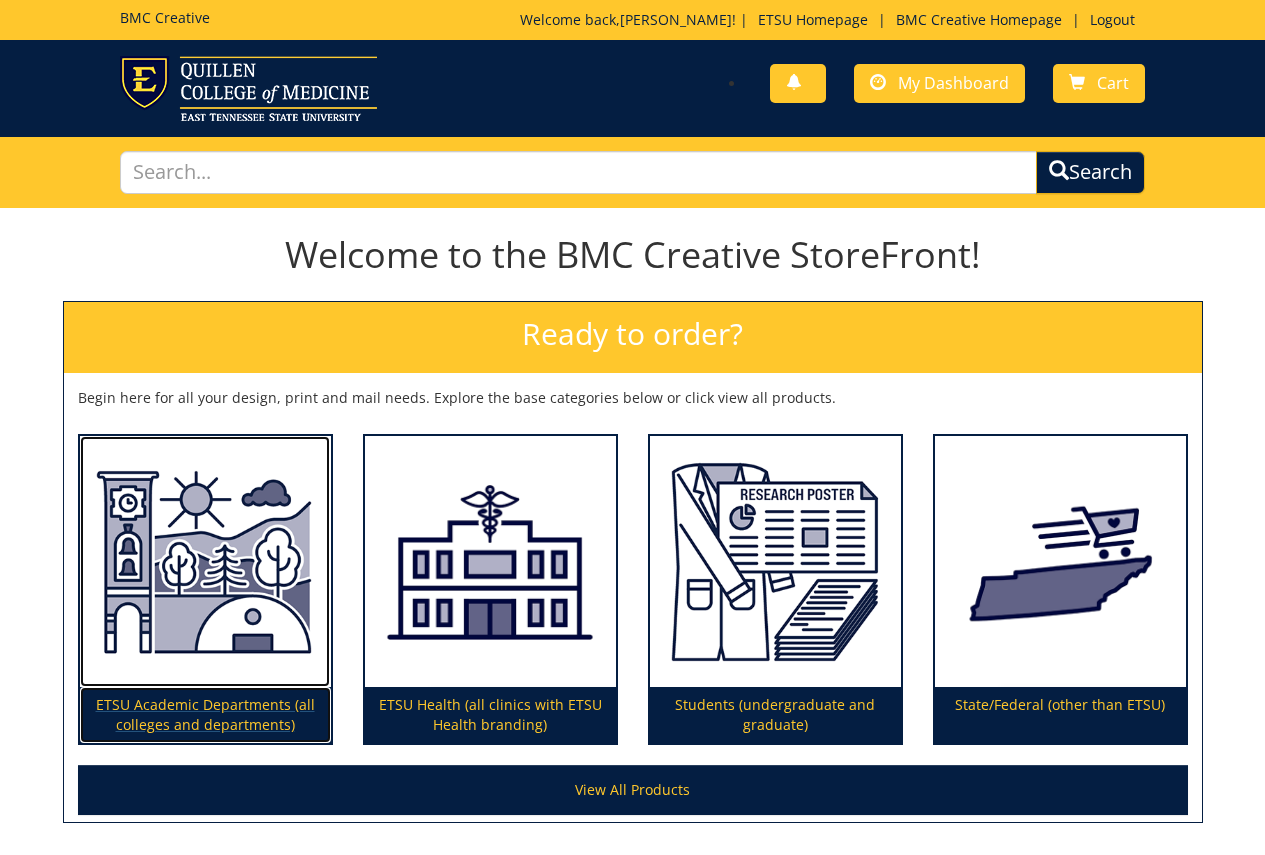 click at bounding box center (205, 562) 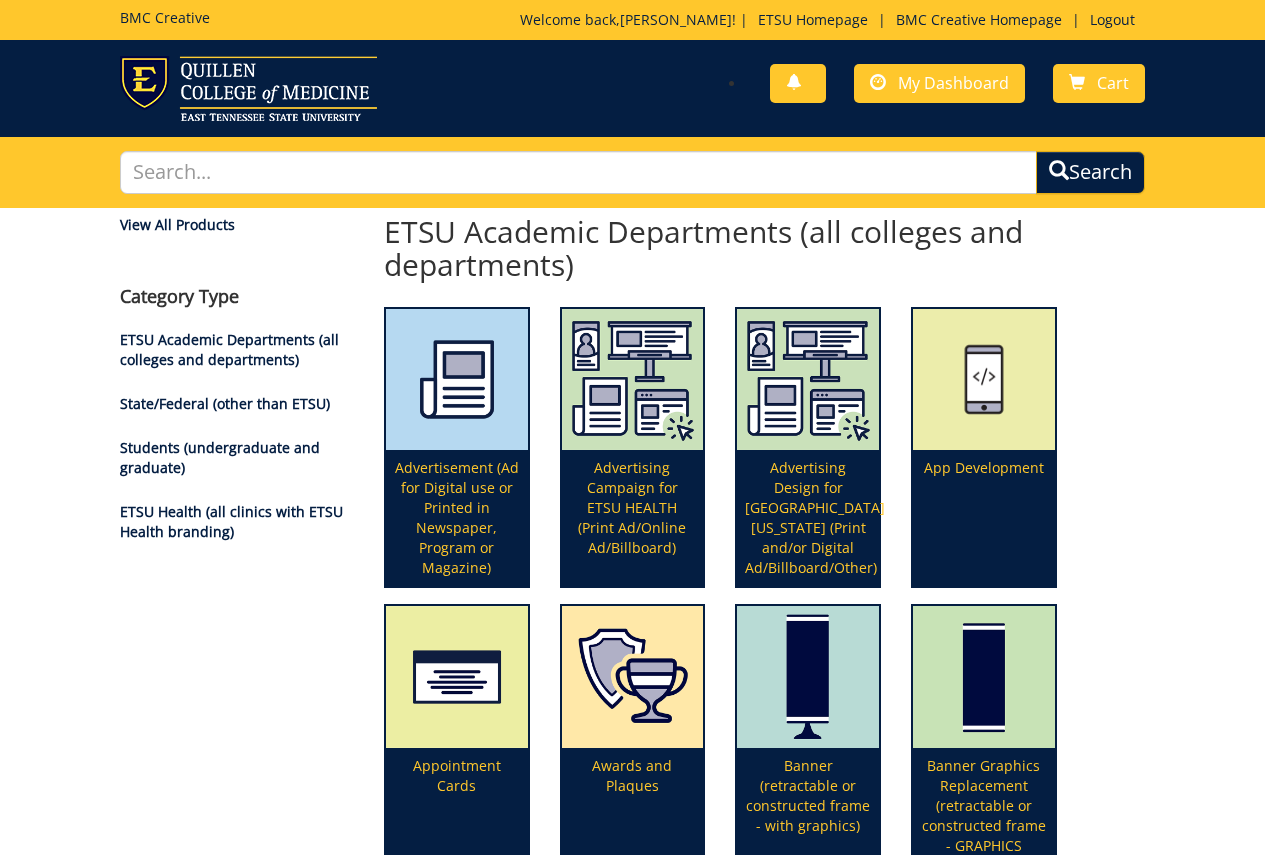 scroll, scrollTop: 656, scrollLeft: 0, axis: vertical 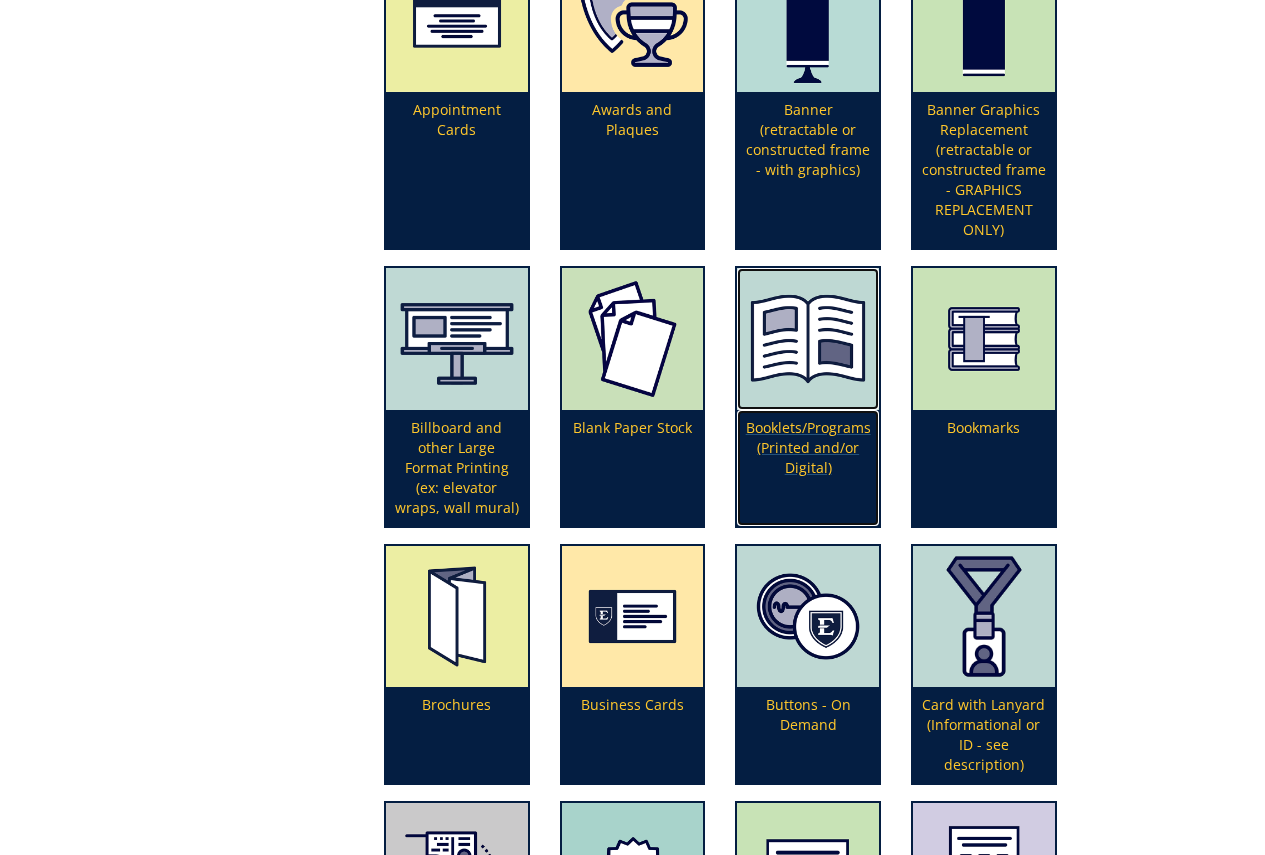 click at bounding box center [808, 339] 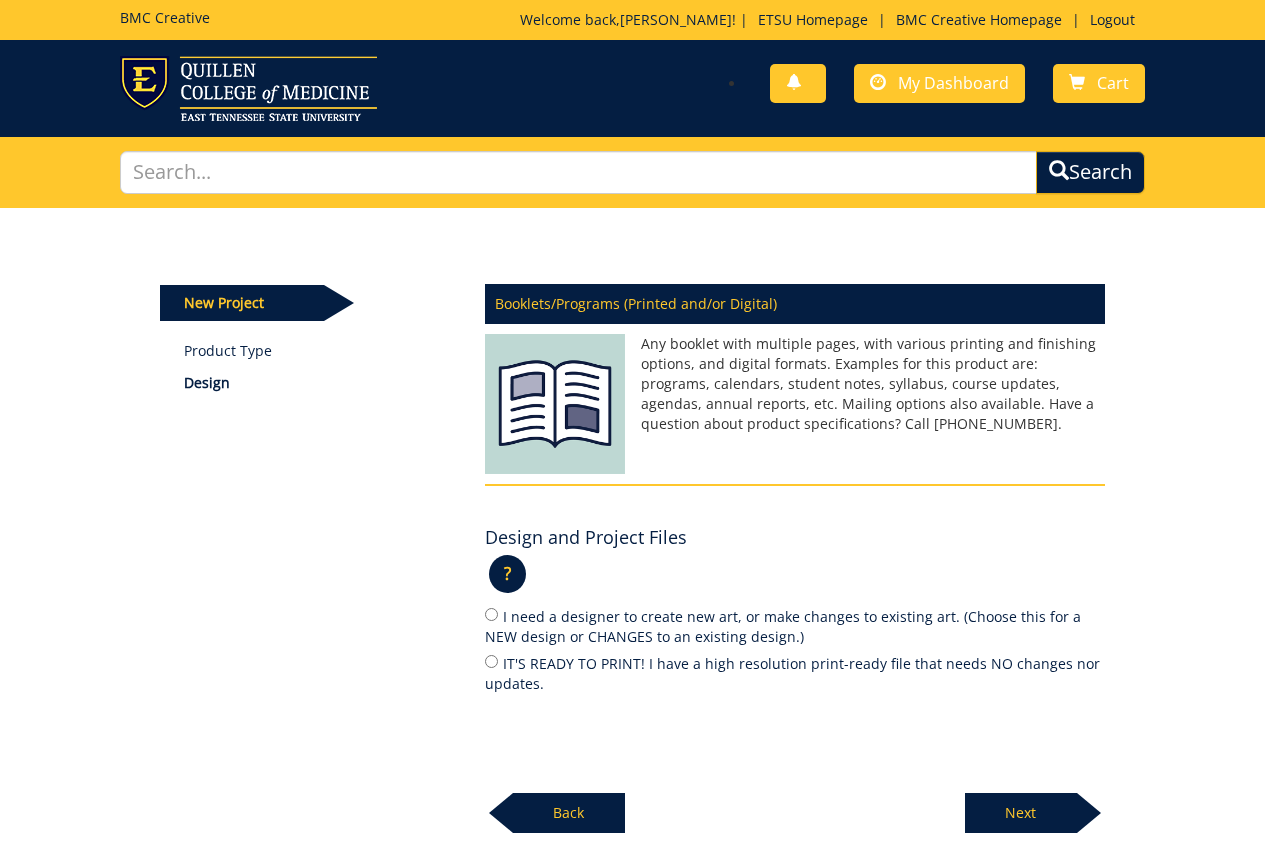 scroll, scrollTop: 172, scrollLeft: 0, axis: vertical 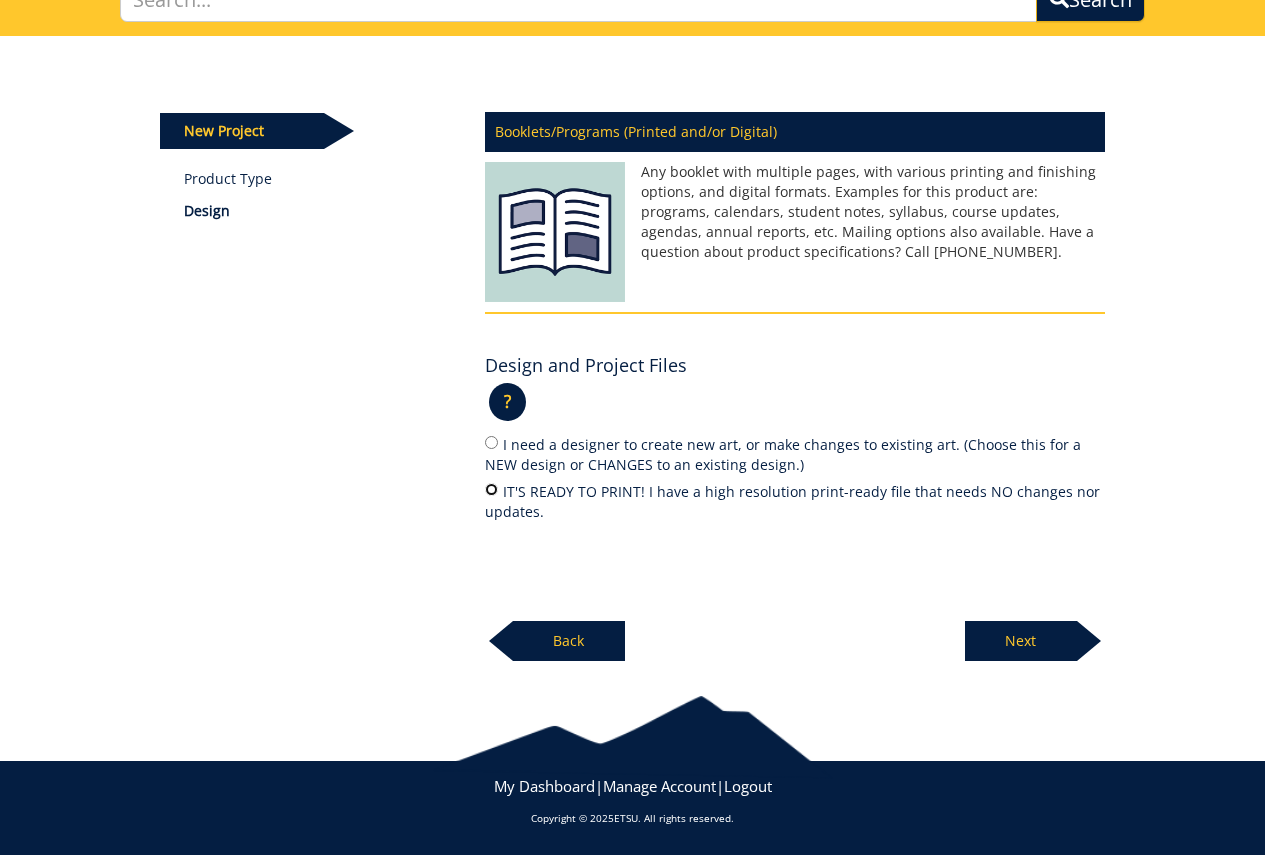 click on "IT'S READY TO PRINT! I have a high resolution print-ready file that needs NO changes nor updates." at bounding box center (491, 489) 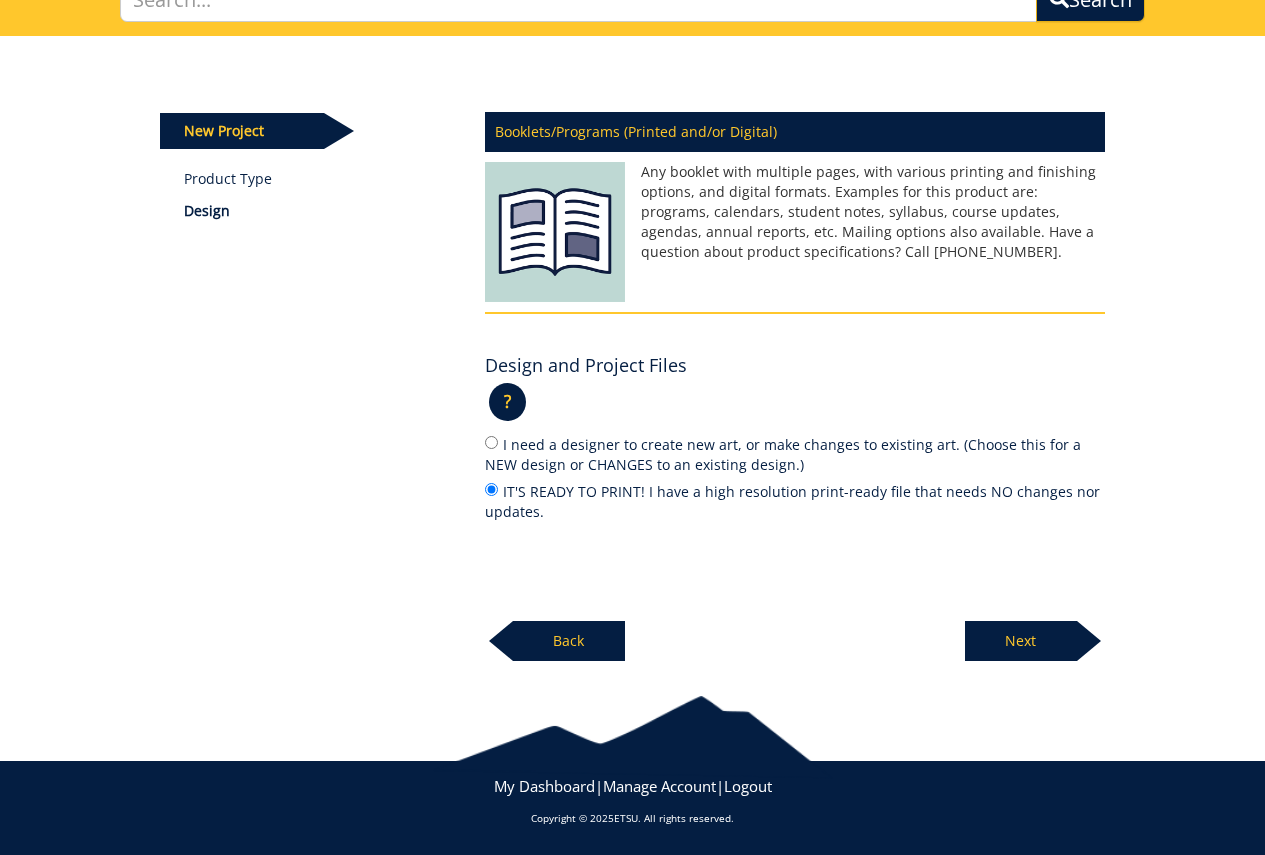 click on "Next" at bounding box center (1021, 641) 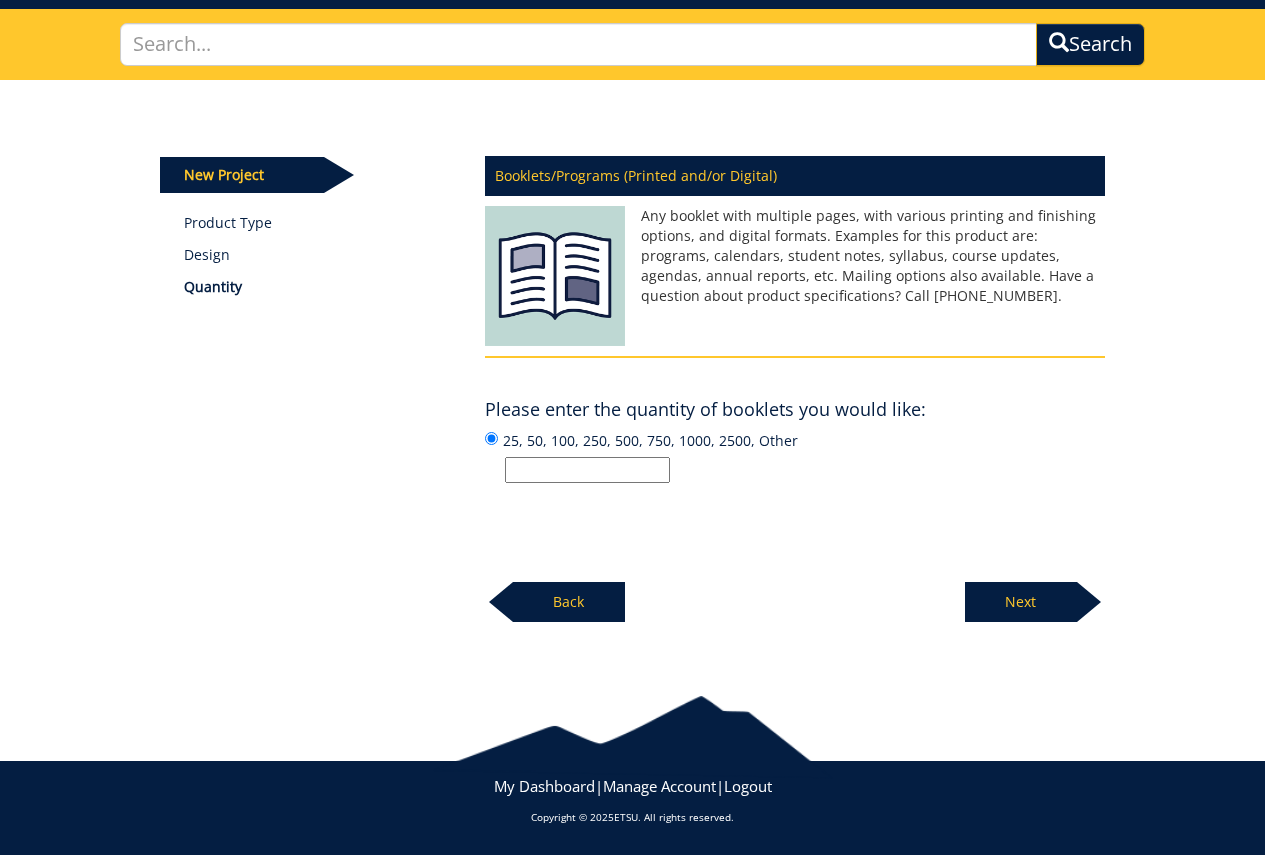 click on "25, 50, 100, 250, 500, 750, 1000, 2500, Other" at bounding box center (587, 470) 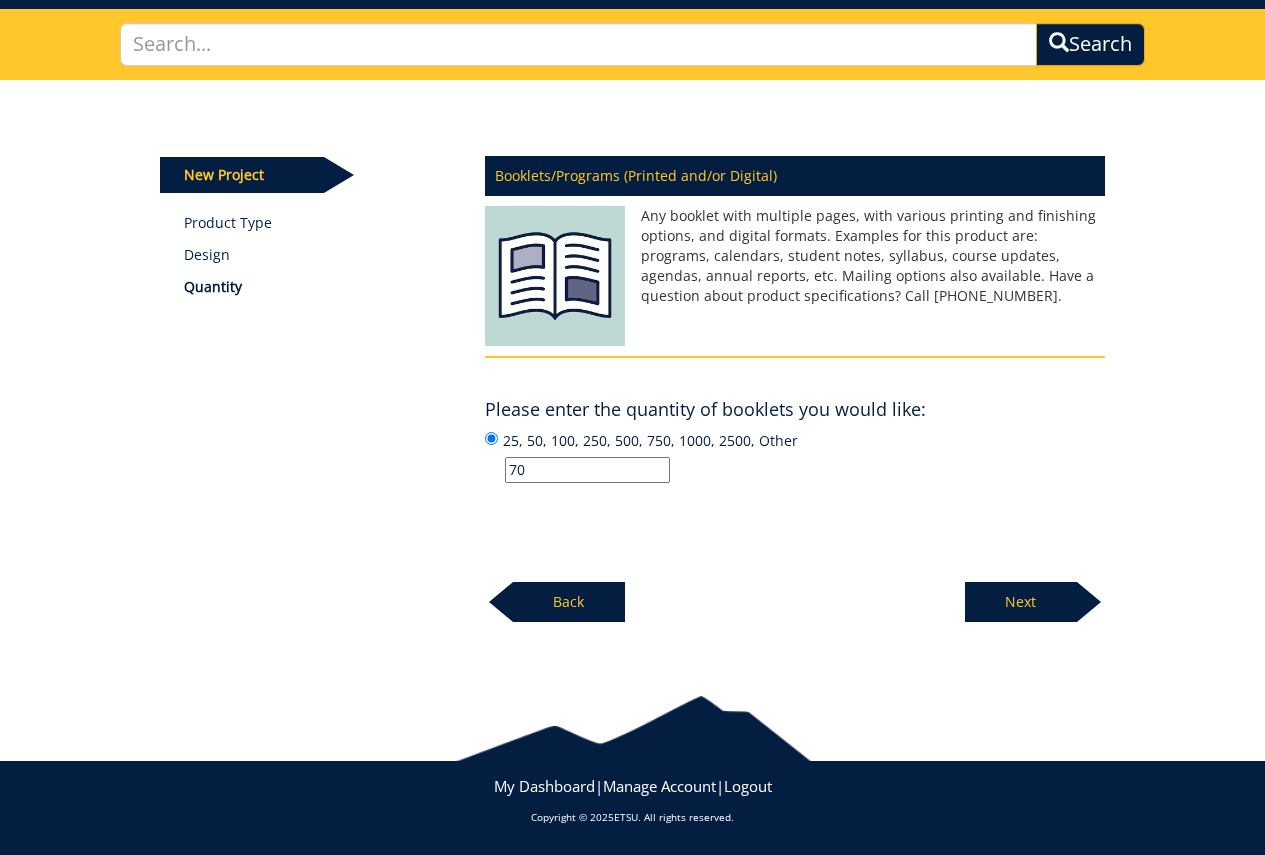 type on "70" 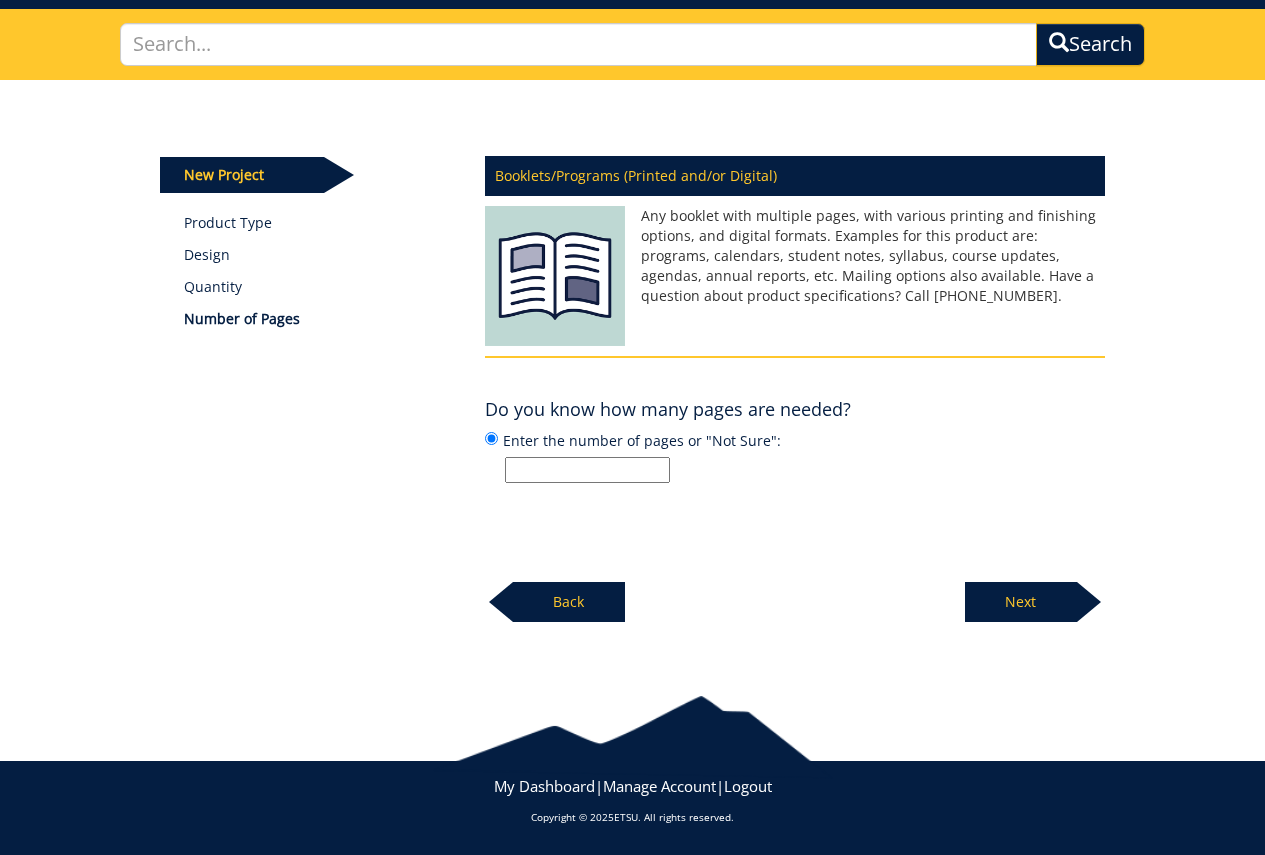 click on "Enter the number of pages or "Not Sure":" at bounding box center (587, 470) 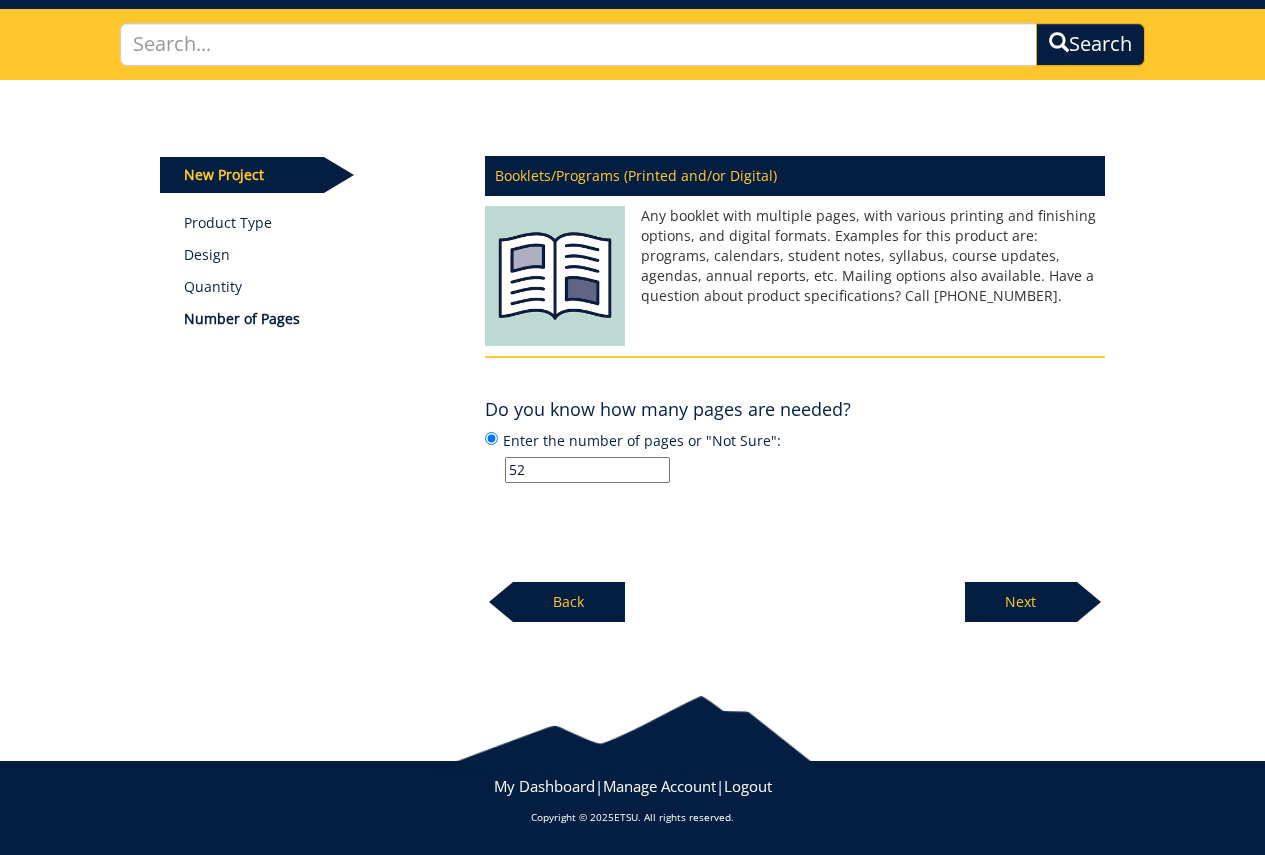 type on "52" 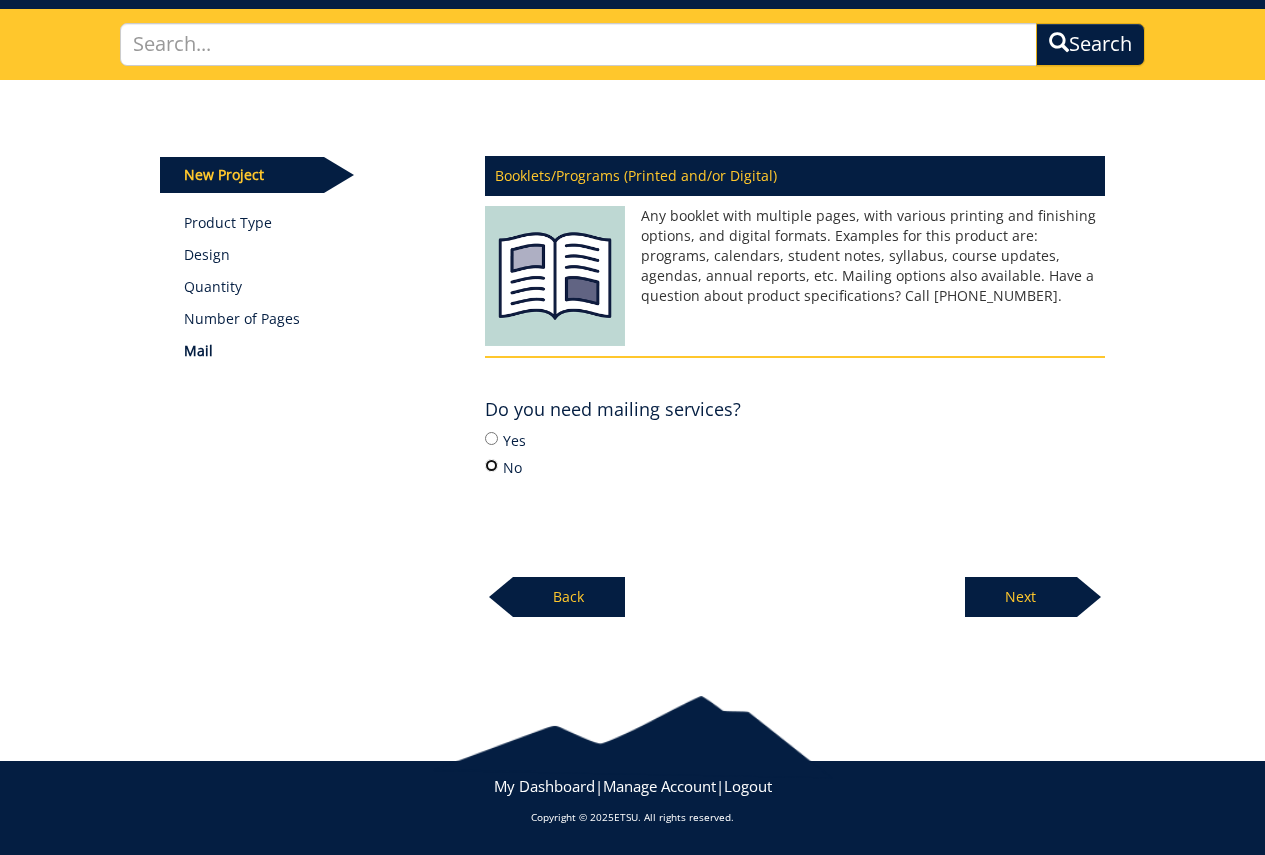click on "No" at bounding box center (491, 465) 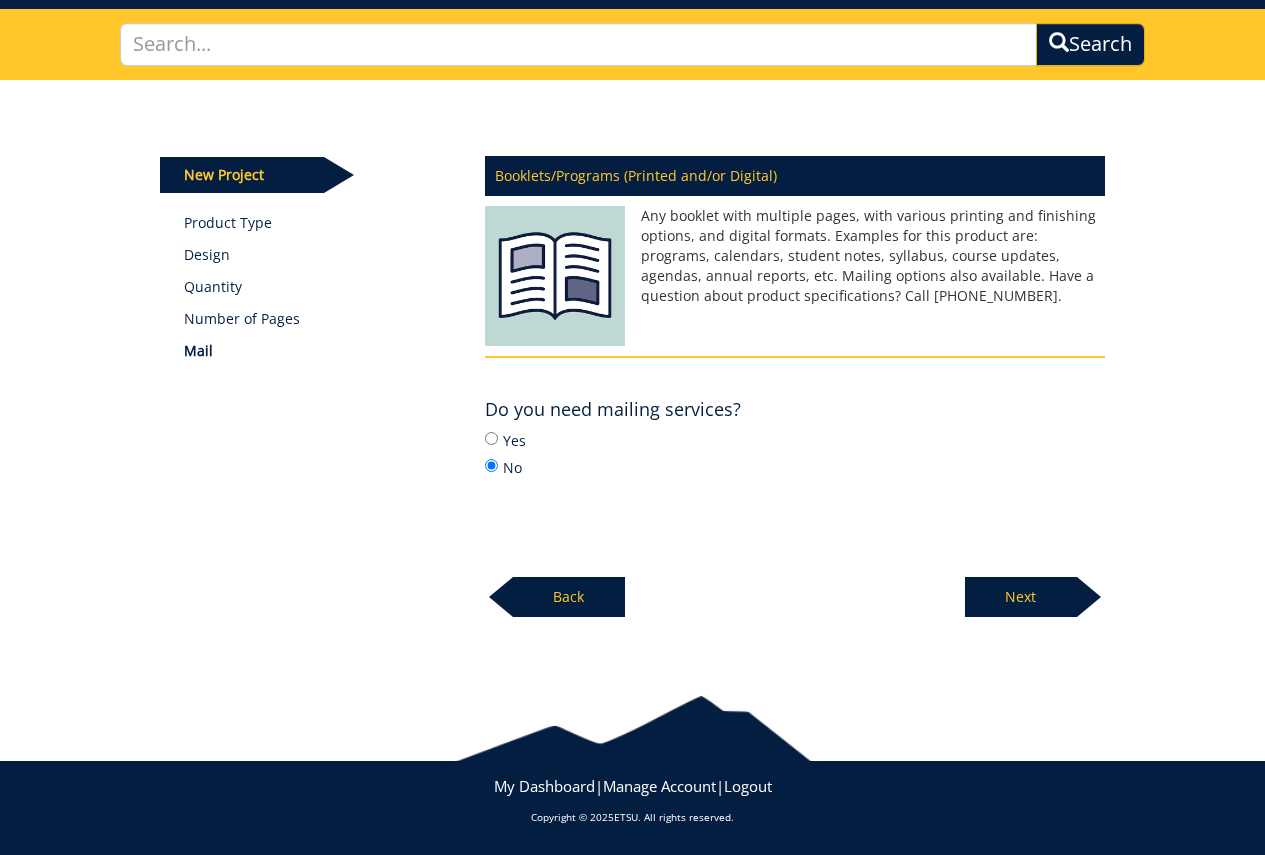 click on "Next" at bounding box center (1021, 597) 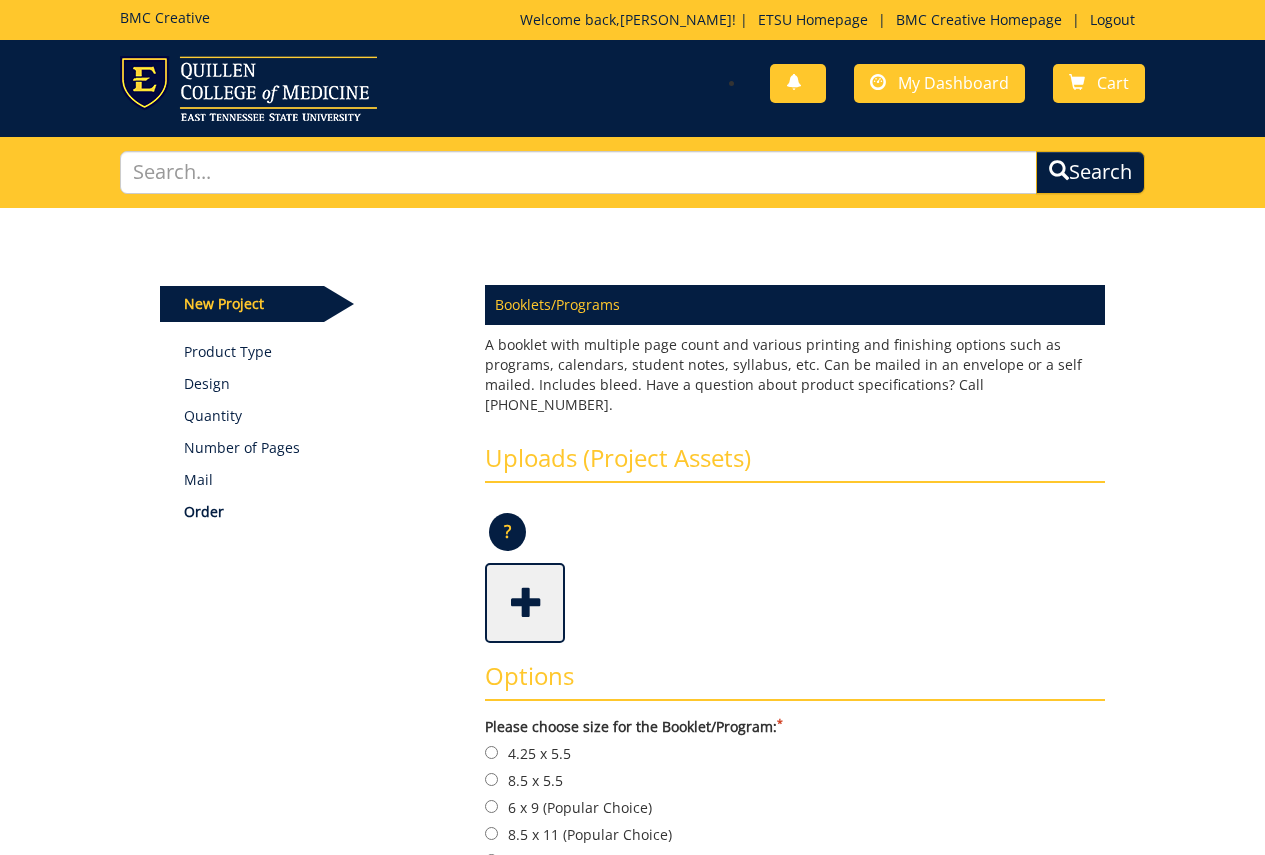scroll, scrollTop: 0, scrollLeft: 0, axis: both 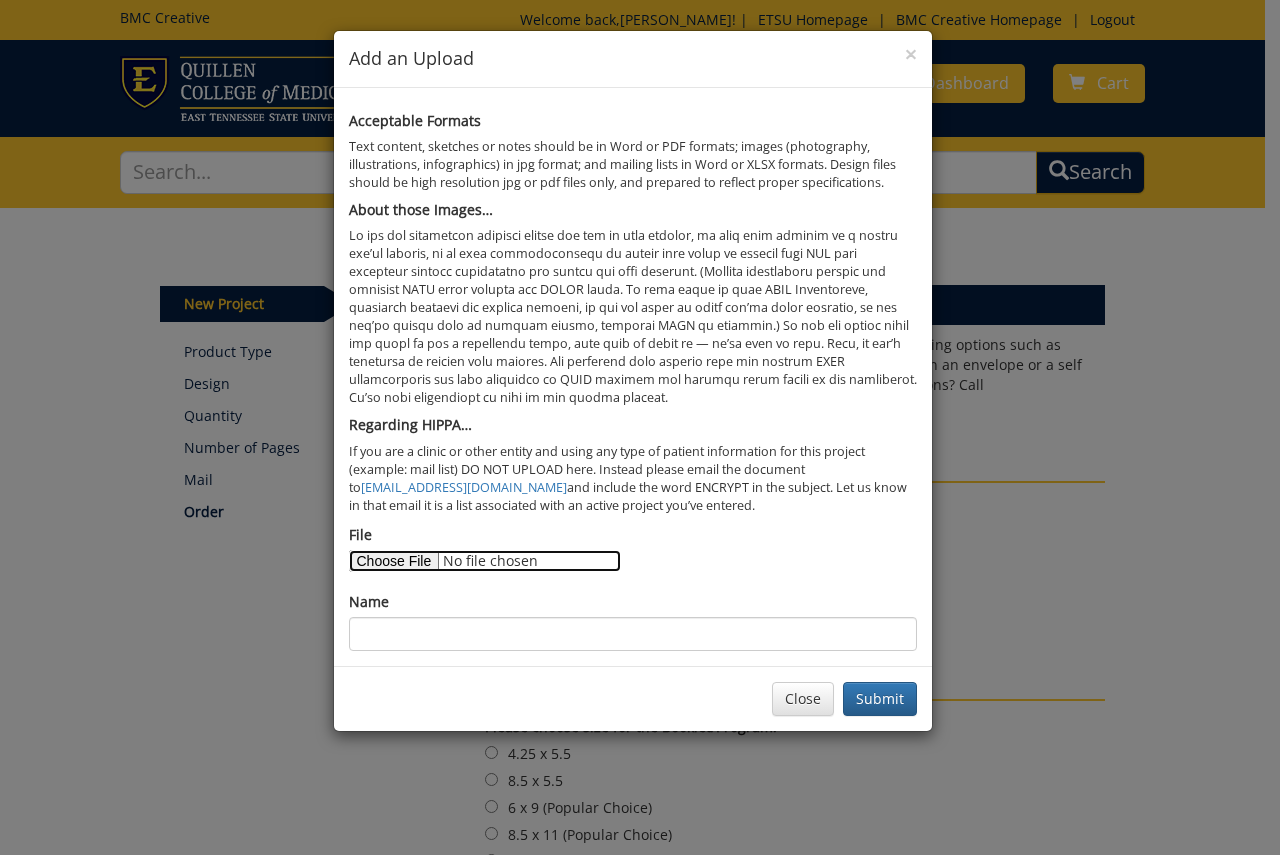 click on "File" at bounding box center (485, 561) 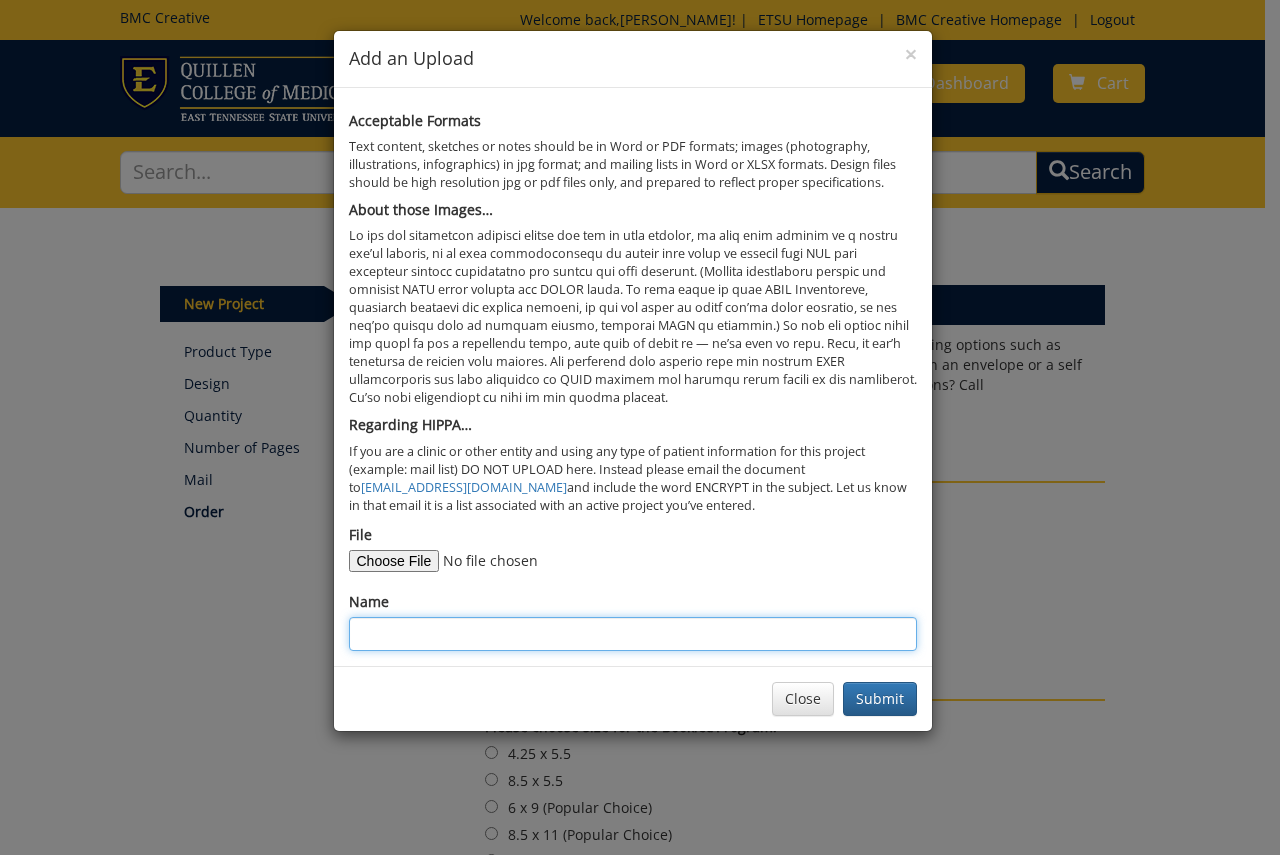 click on "Name" at bounding box center [633, 634] 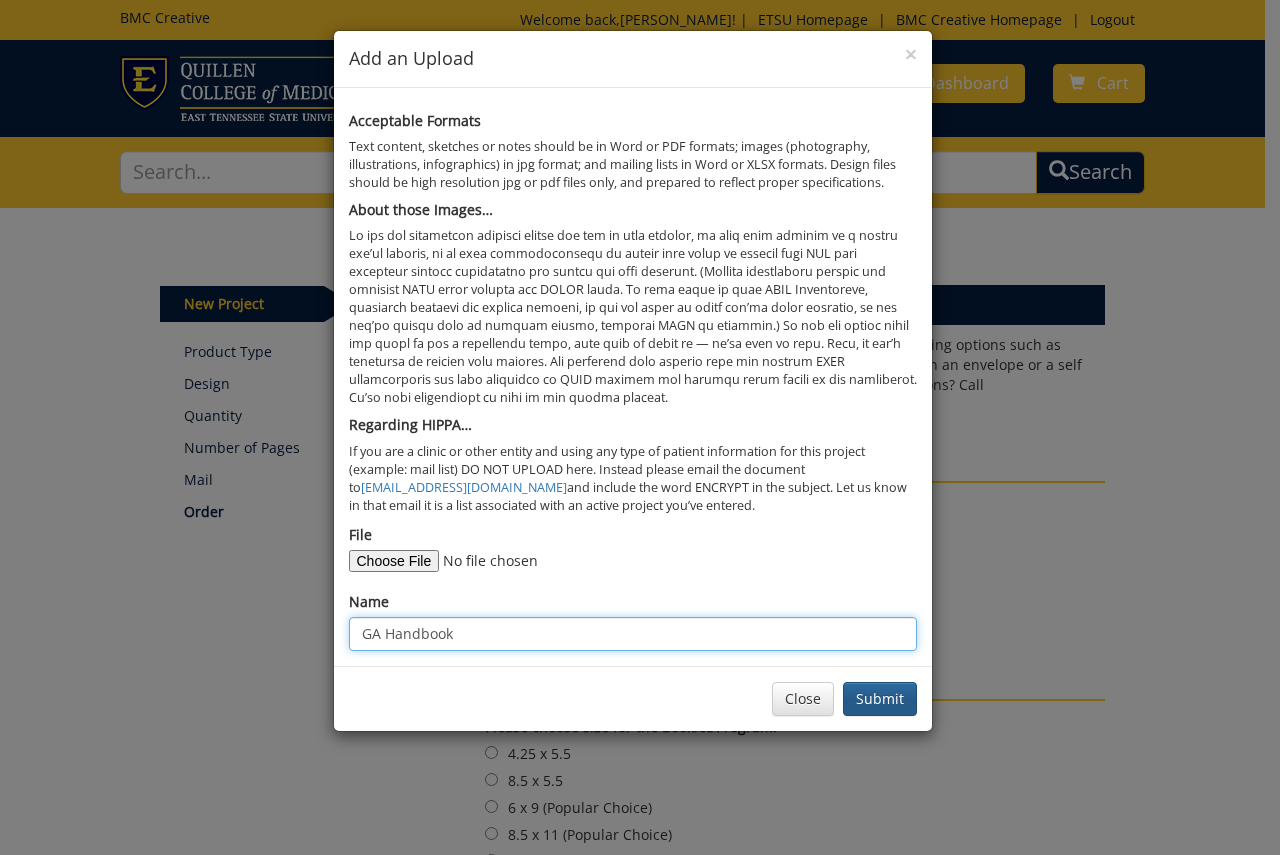 type on "GA Handbook" 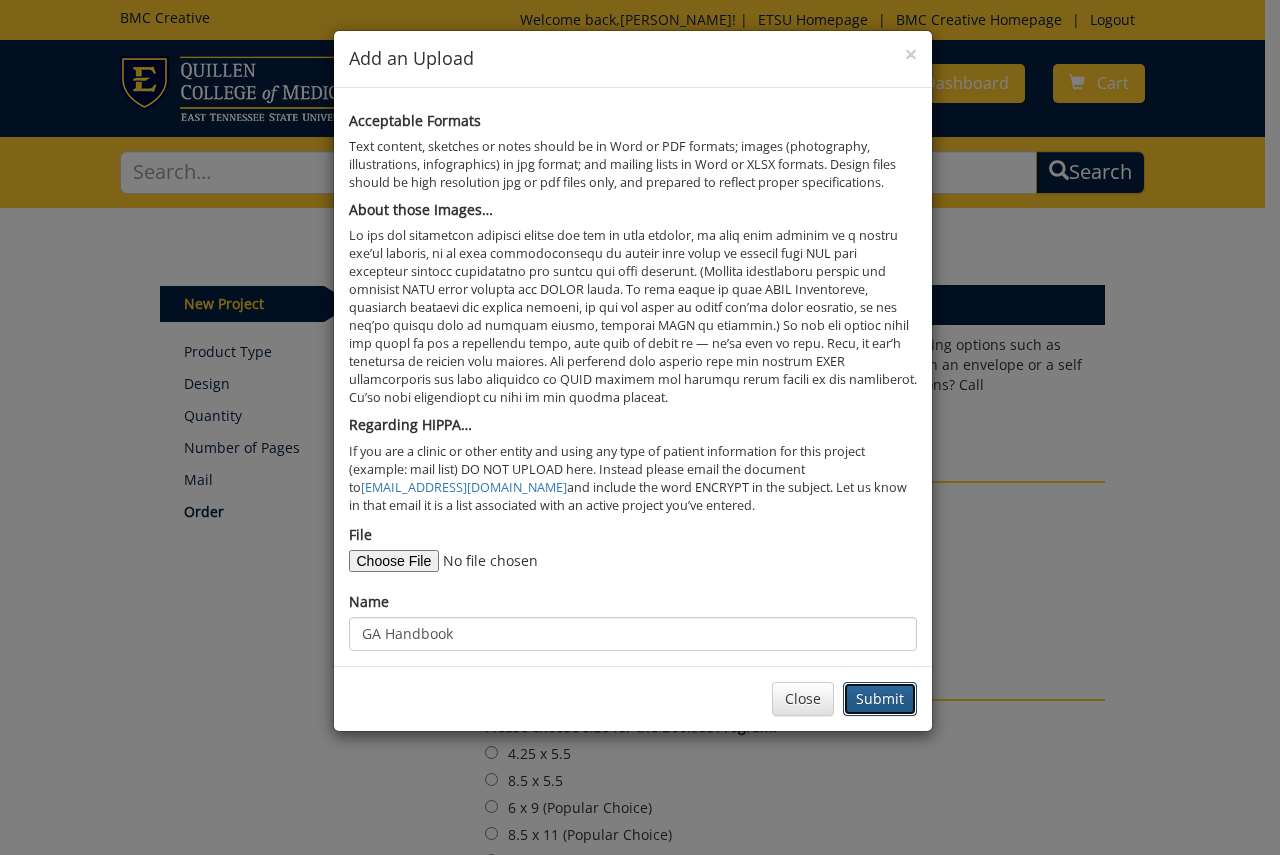 click on "Submit" at bounding box center (880, 699) 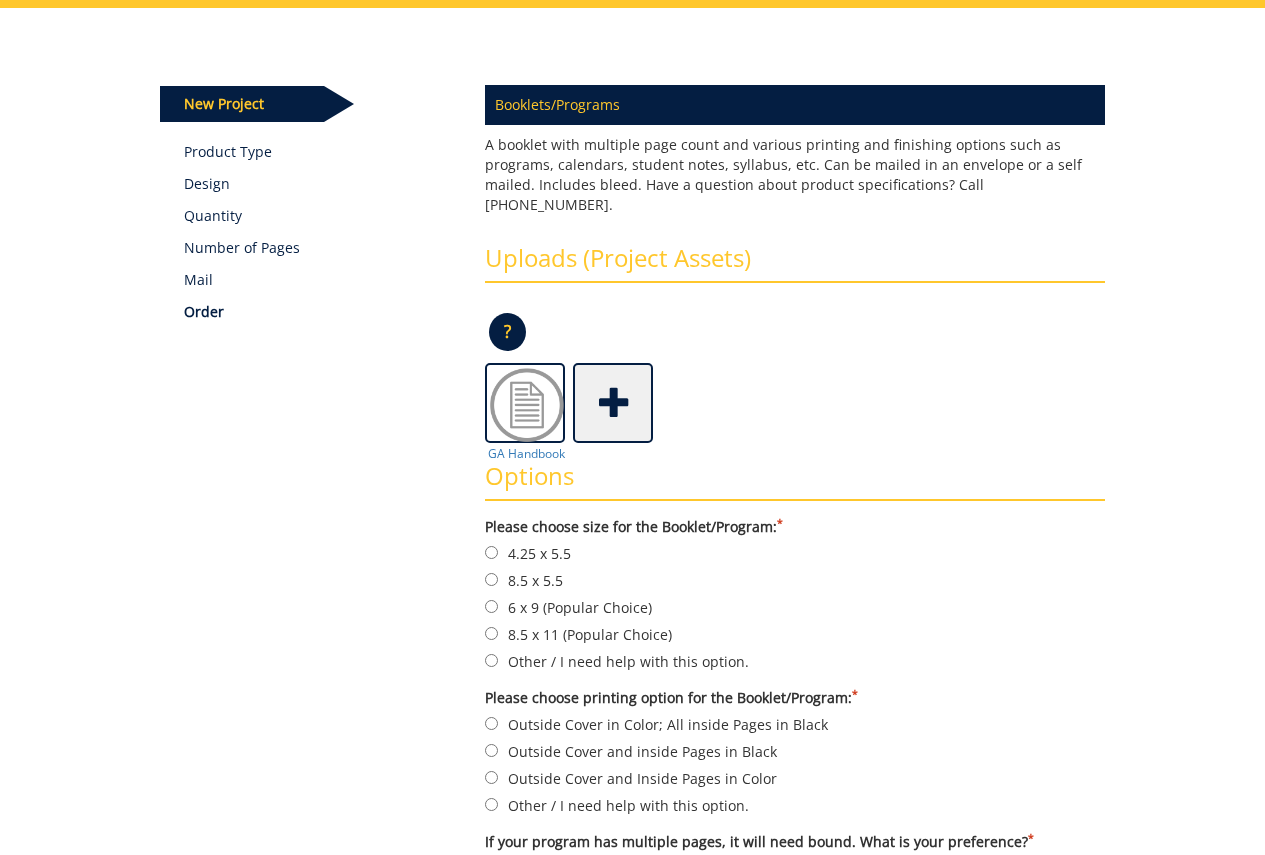 scroll, scrollTop: 300, scrollLeft: 0, axis: vertical 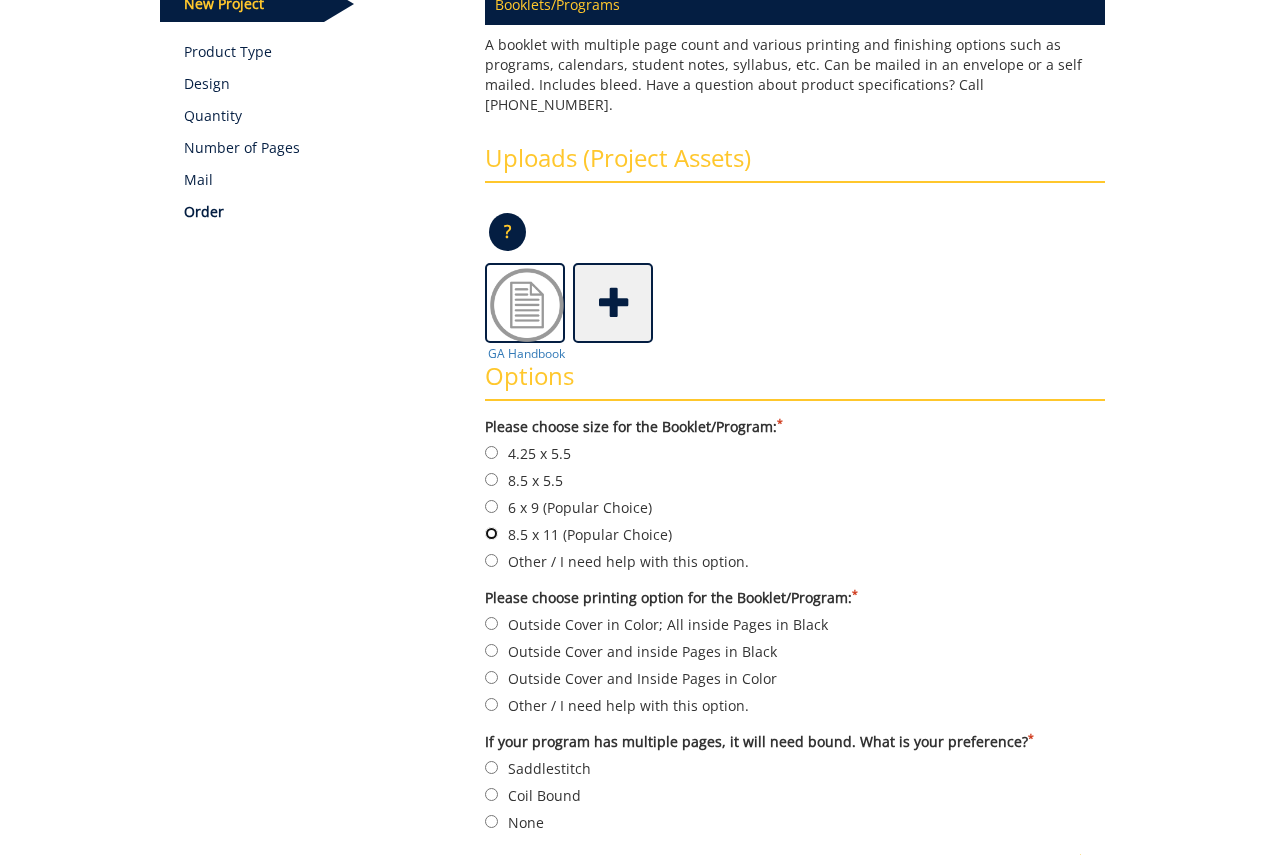 click on "8.5 x 11 (Popular Choice)" at bounding box center [491, 533] 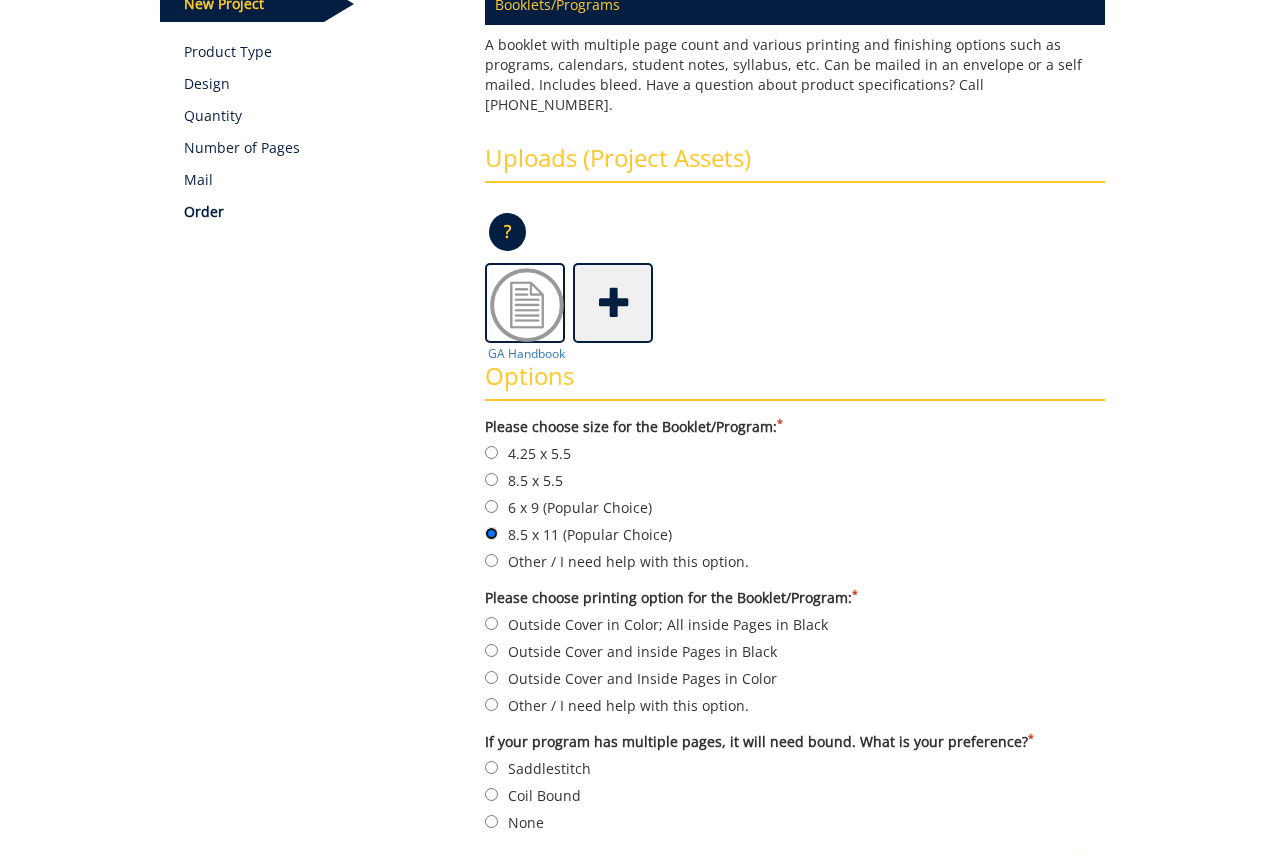 scroll, scrollTop: 500, scrollLeft: 0, axis: vertical 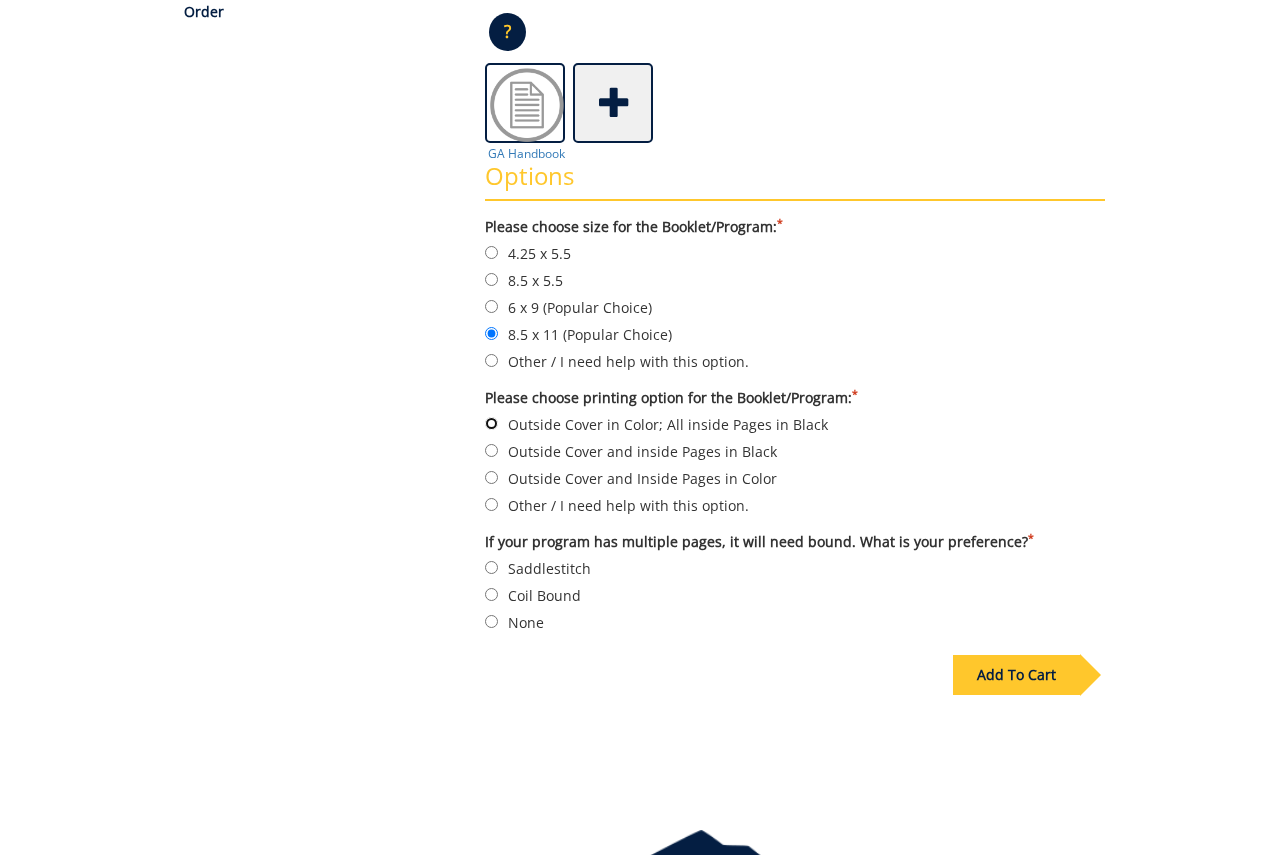 click on "Outside Cover in Color; All inside Pages in Black" at bounding box center [491, 423] 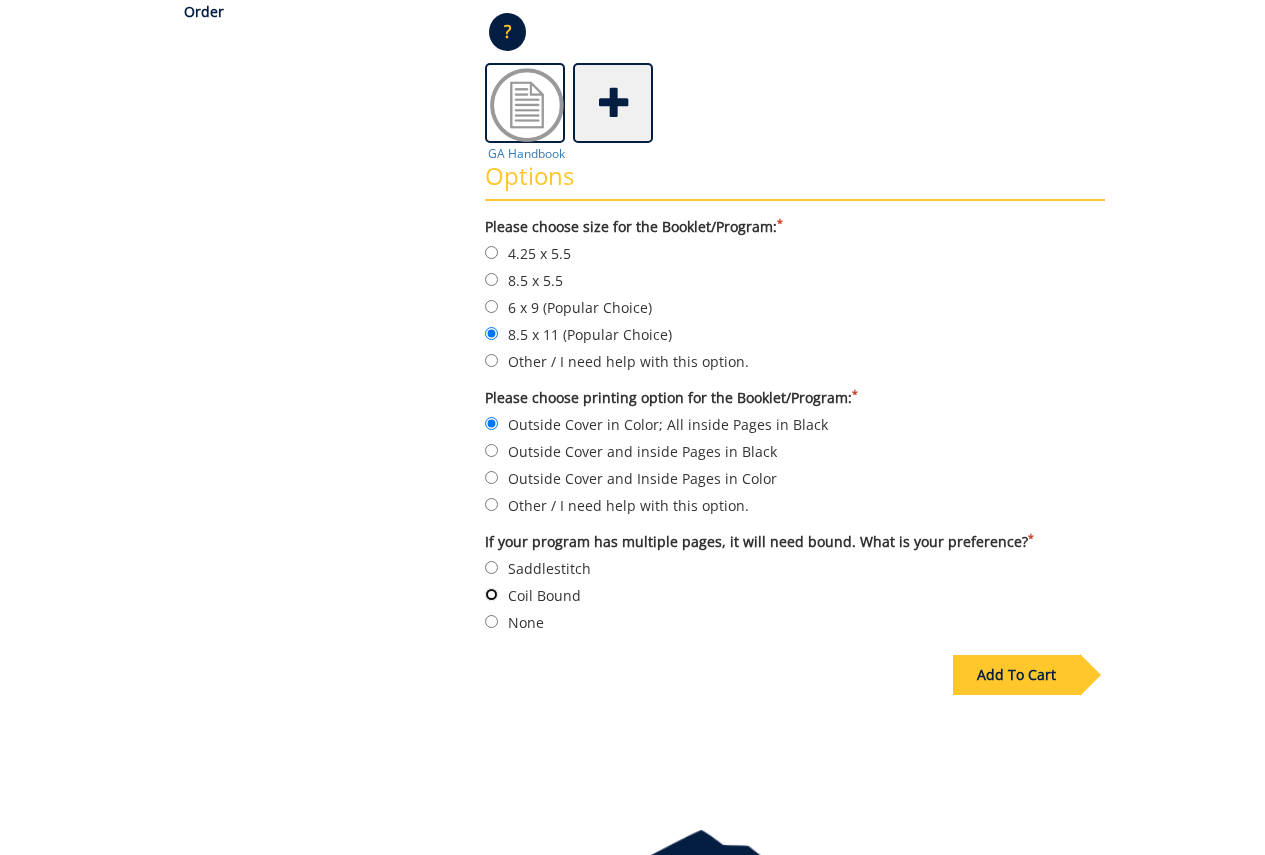 click on "Coil Bound" at bounding box center [491, 594] 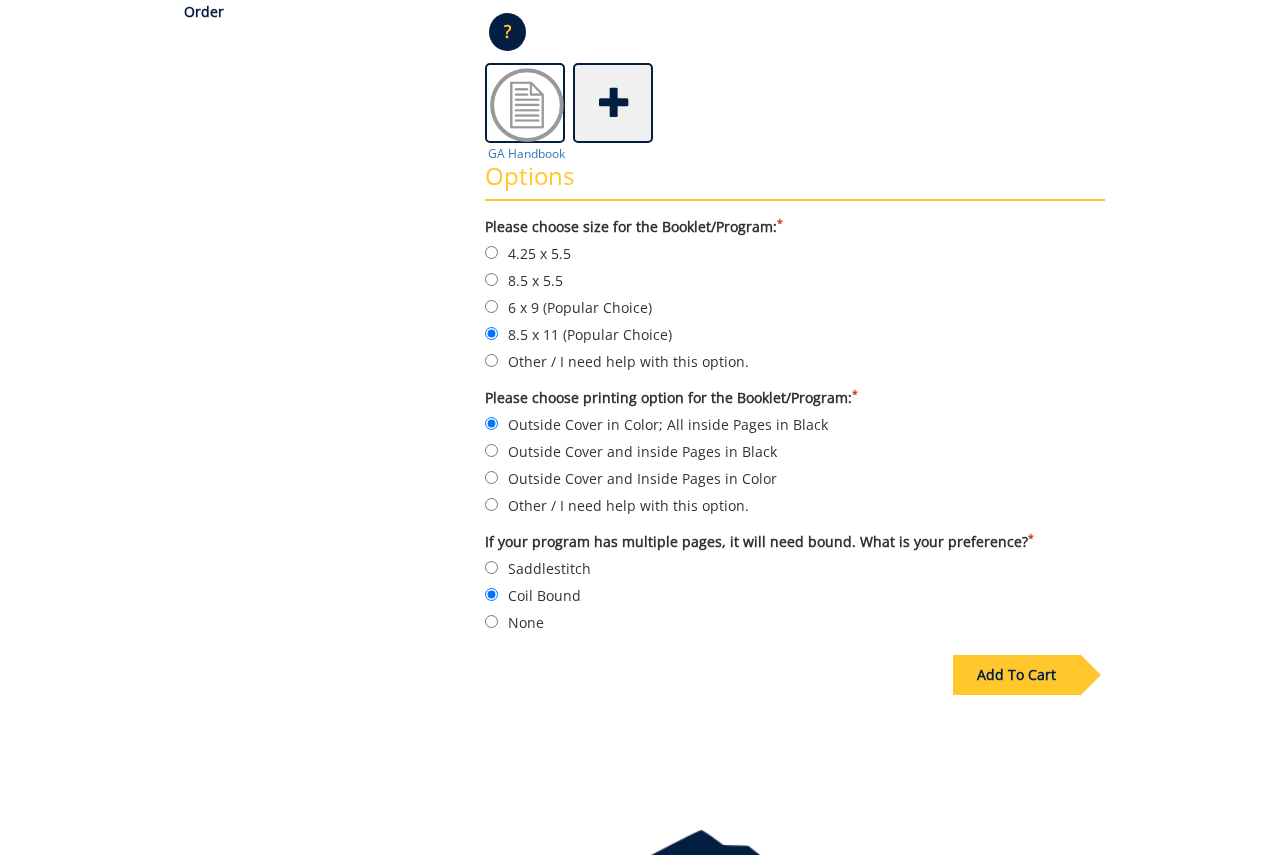 click on "Add To Cart" at bounding box center (1016, 675) 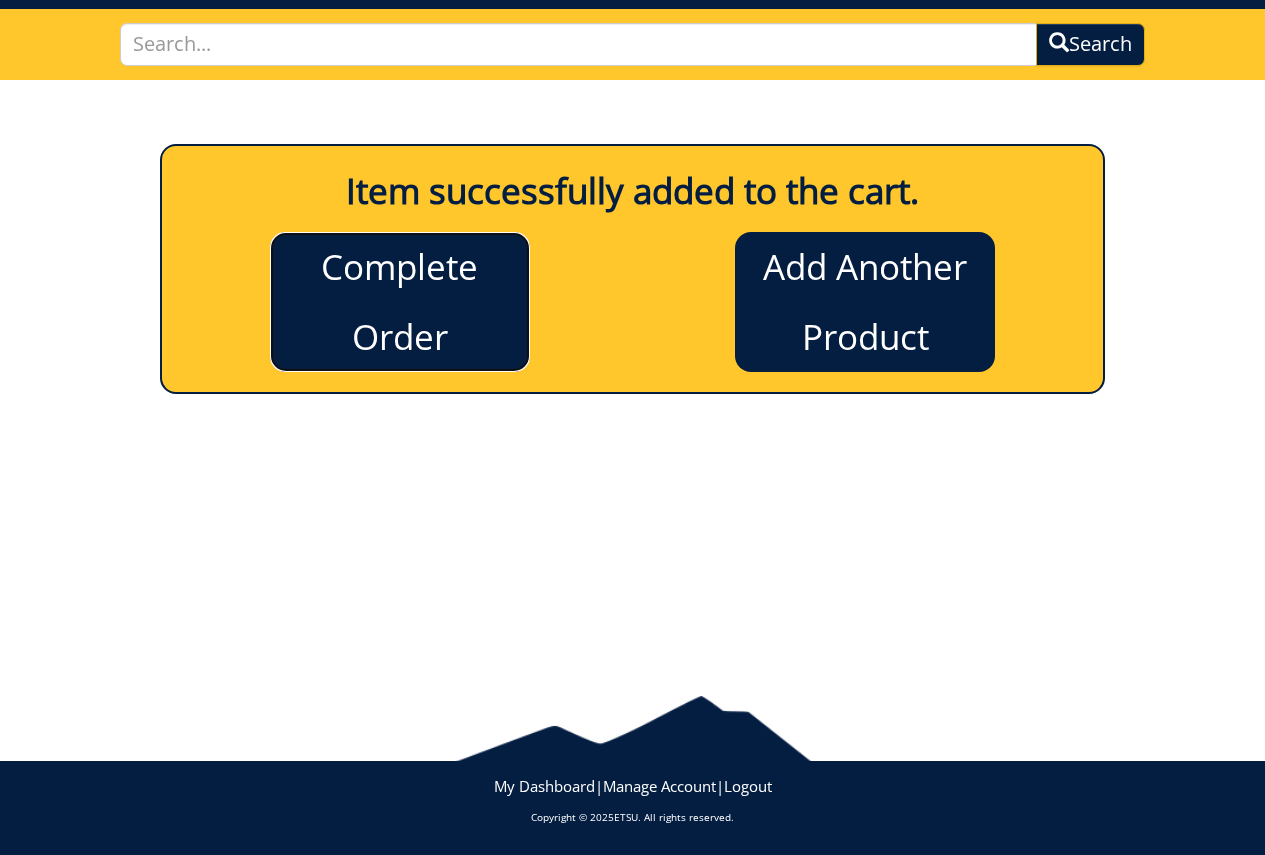 click on "Complete Order" at bounding box center (400, 302) 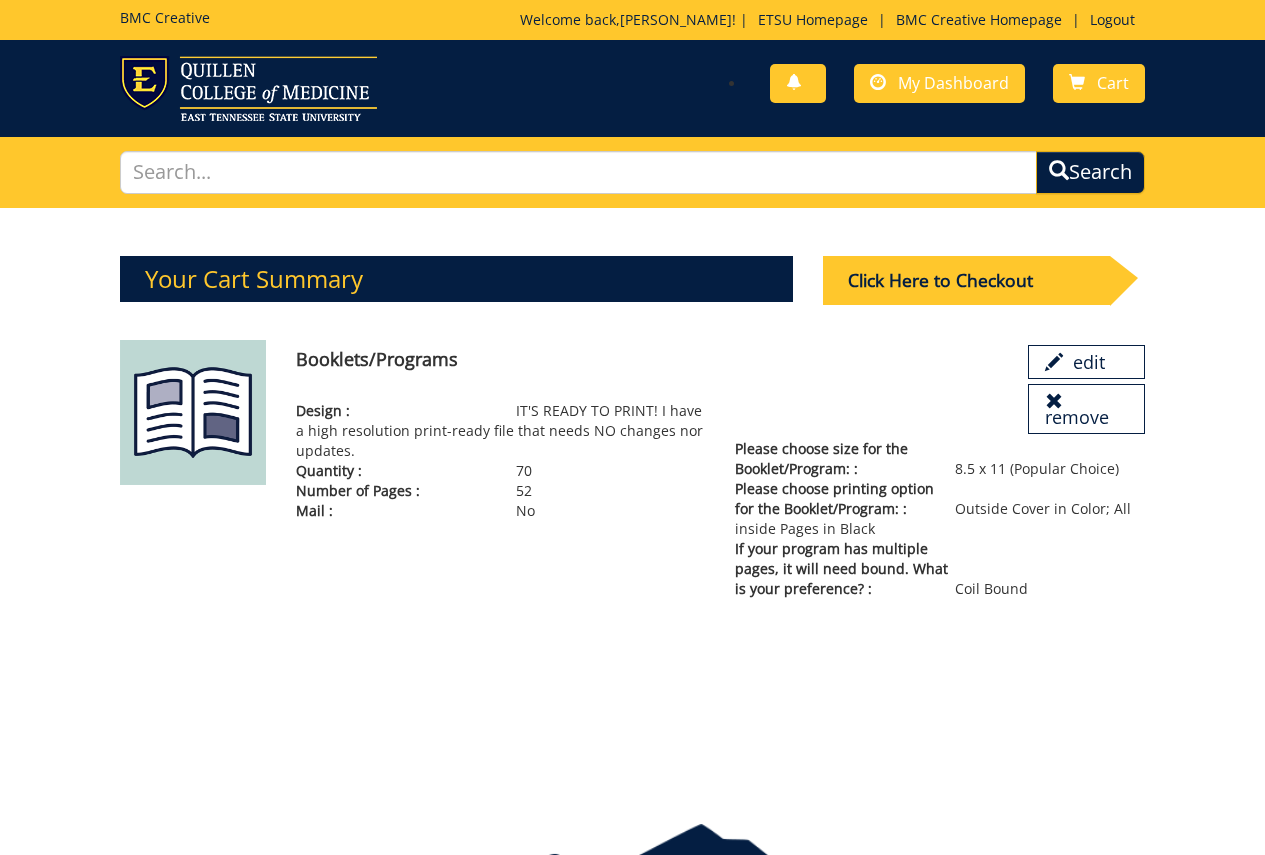scroll, scrollTop: 0, scrollLeft: 0, axis: both 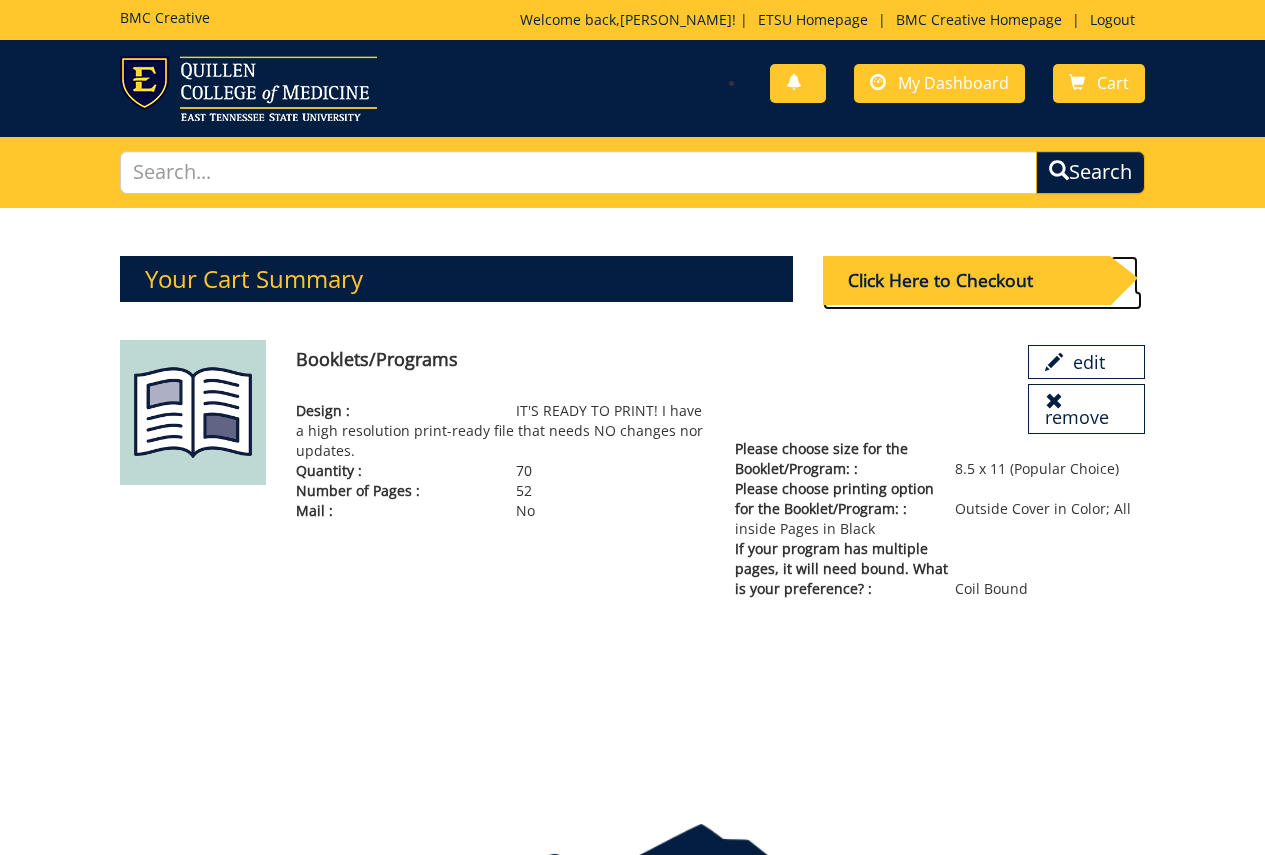 click on "Click Here to Checkout" at bounding box center [966, 280] 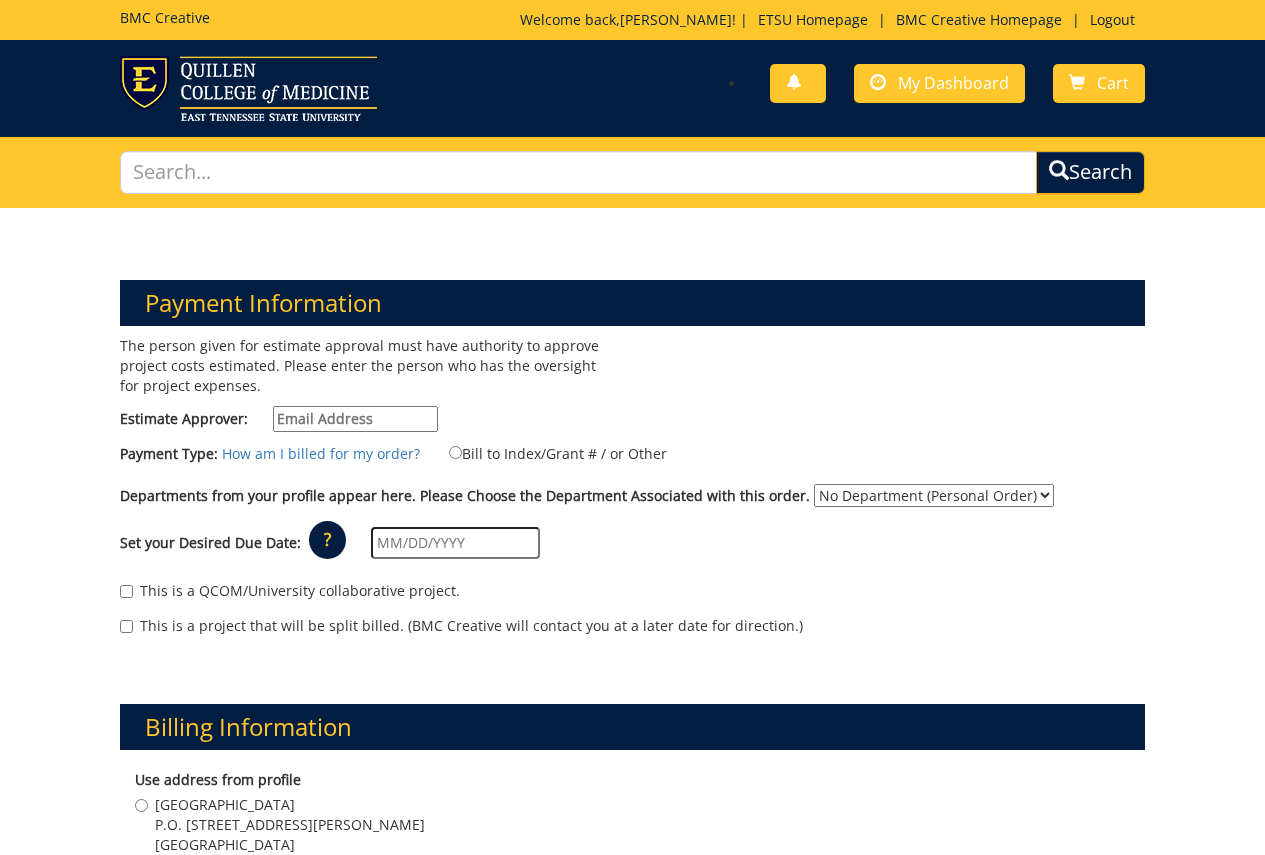 scroll, scrollTop: 0, scrollLeft: 0, axis: both 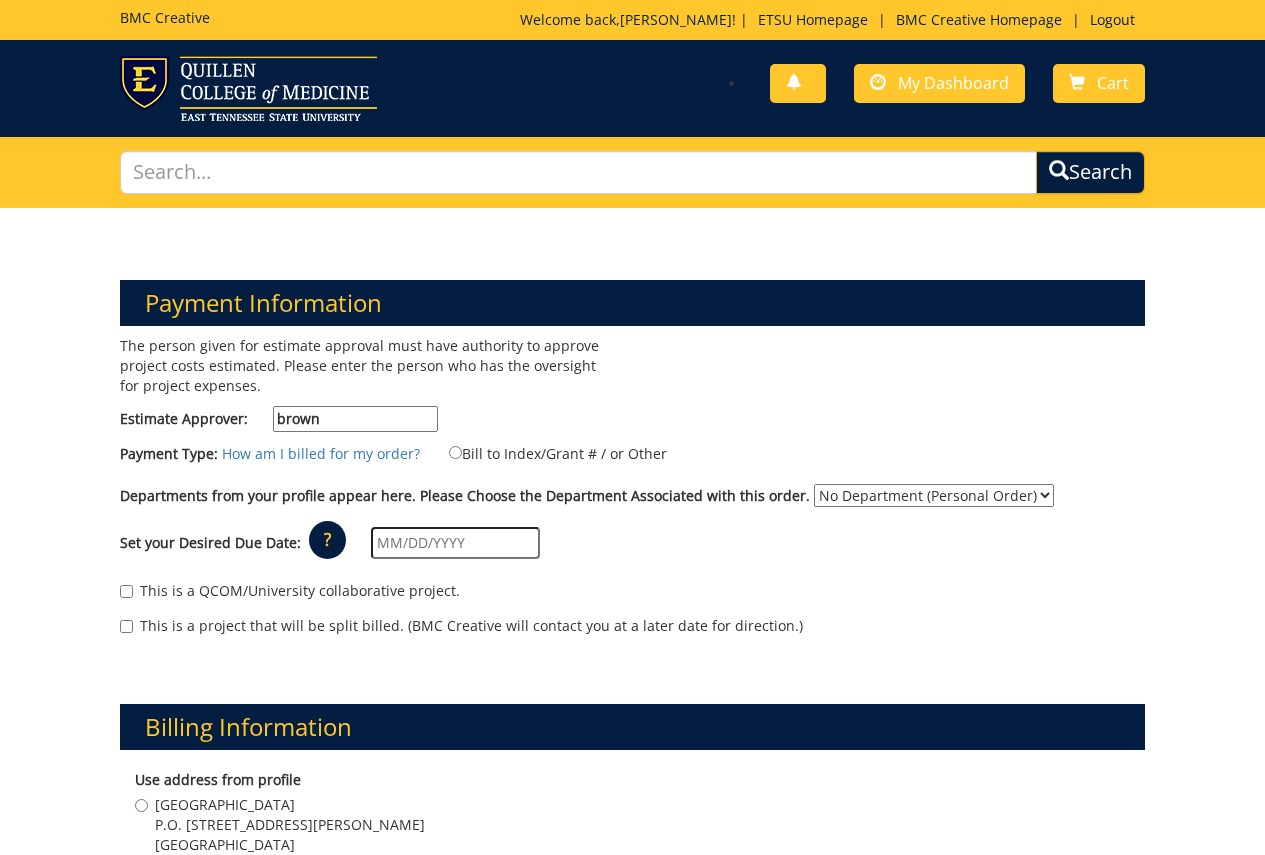 type on "[EMAIL_ADDRESS][DOMAIN_NAME]" 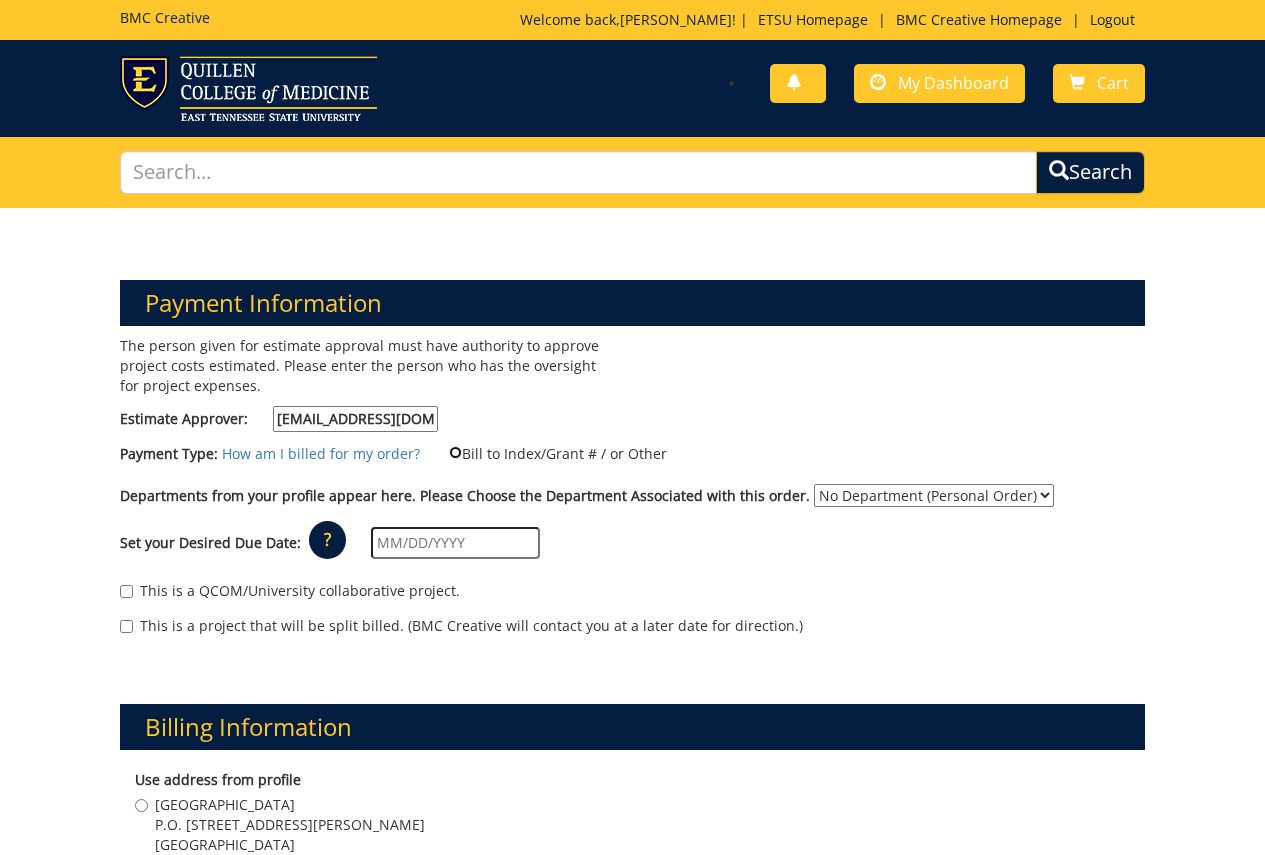 click on "Bill to Index/Grant # / or
Other" at bounding box center (455, 452) 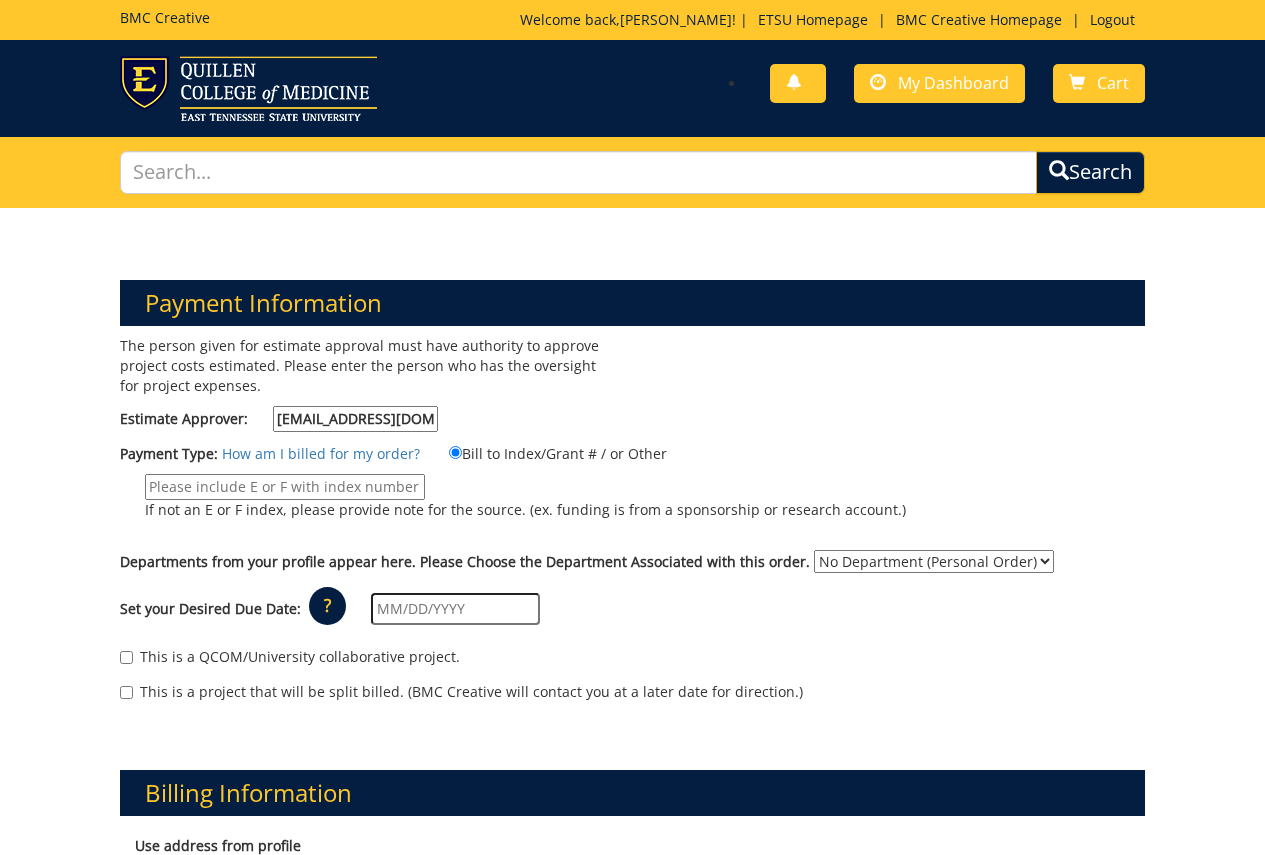 click on "If not an E or F index, please provide
note for the source. (ex. funding is from a sponsorship or research
account.)" at bounding box center (285, 487) 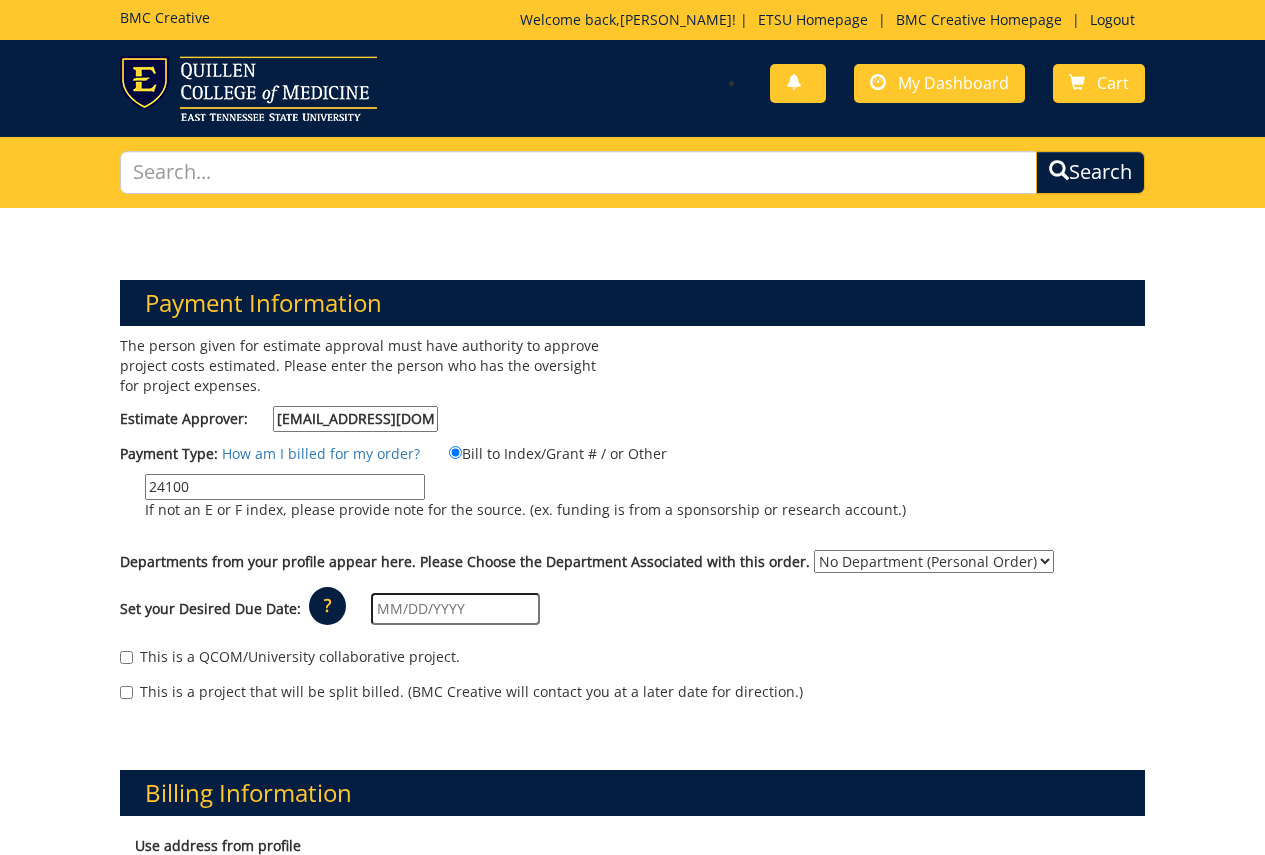 click on "No Department (Personal Order)
Graduate Studies" at bounding box center [934, 561] 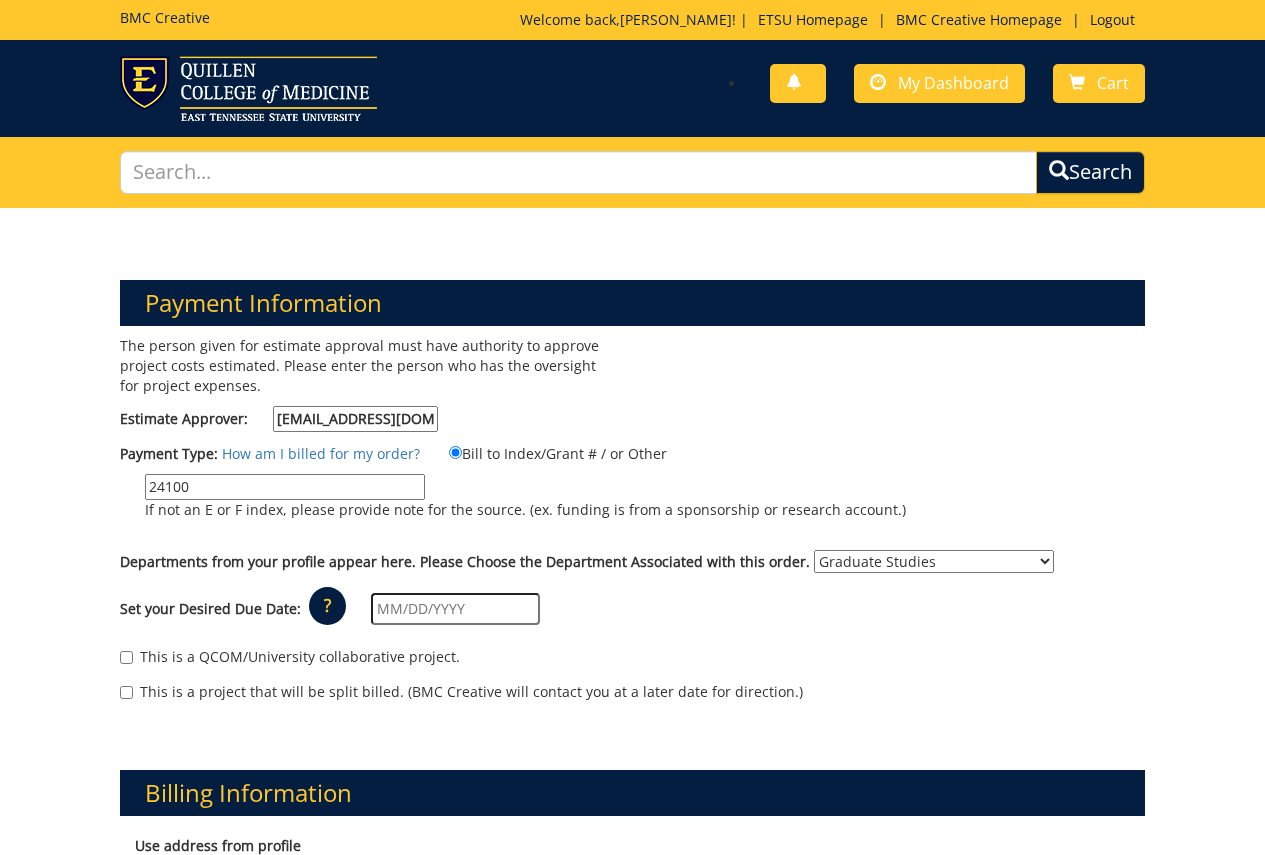 click at bounding box center [455, 609] 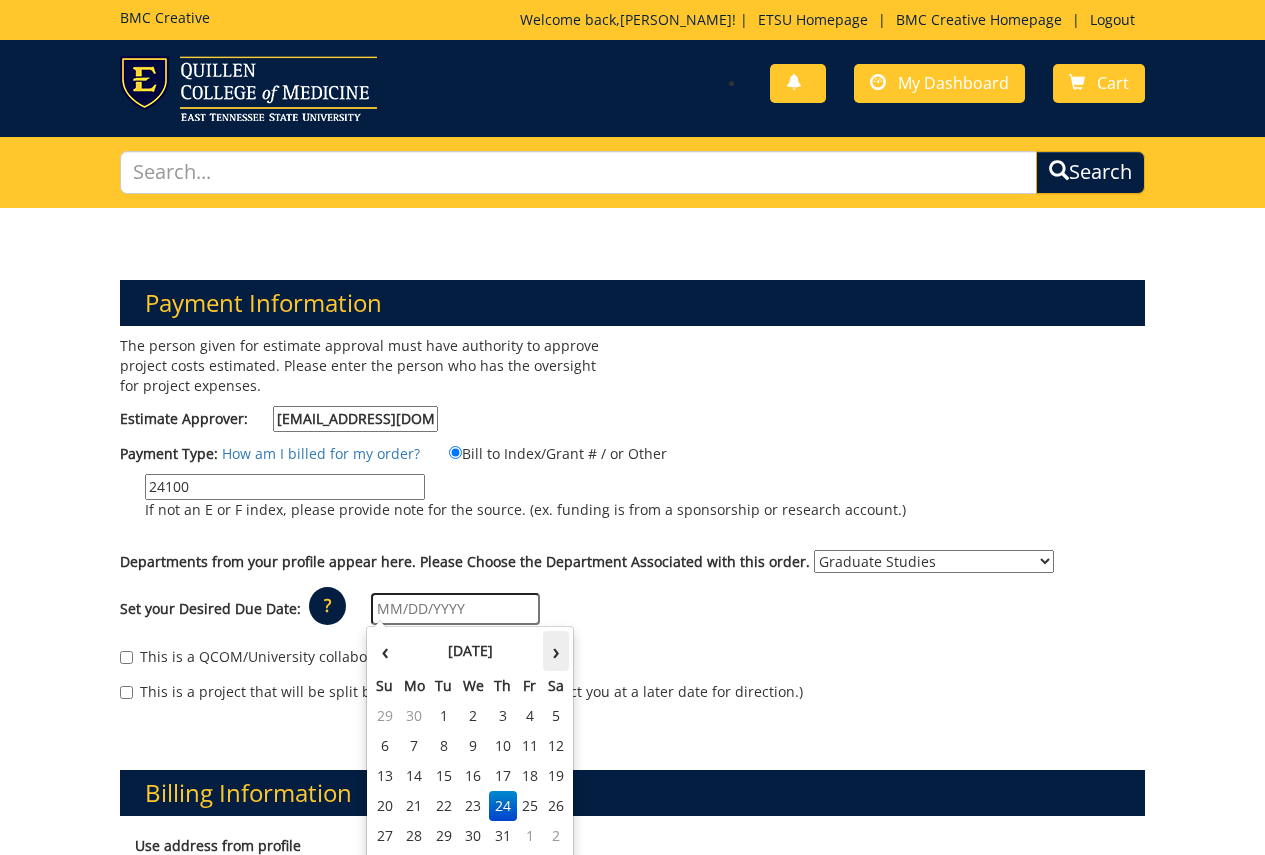 click on "›" at bounding box center (556, 651) 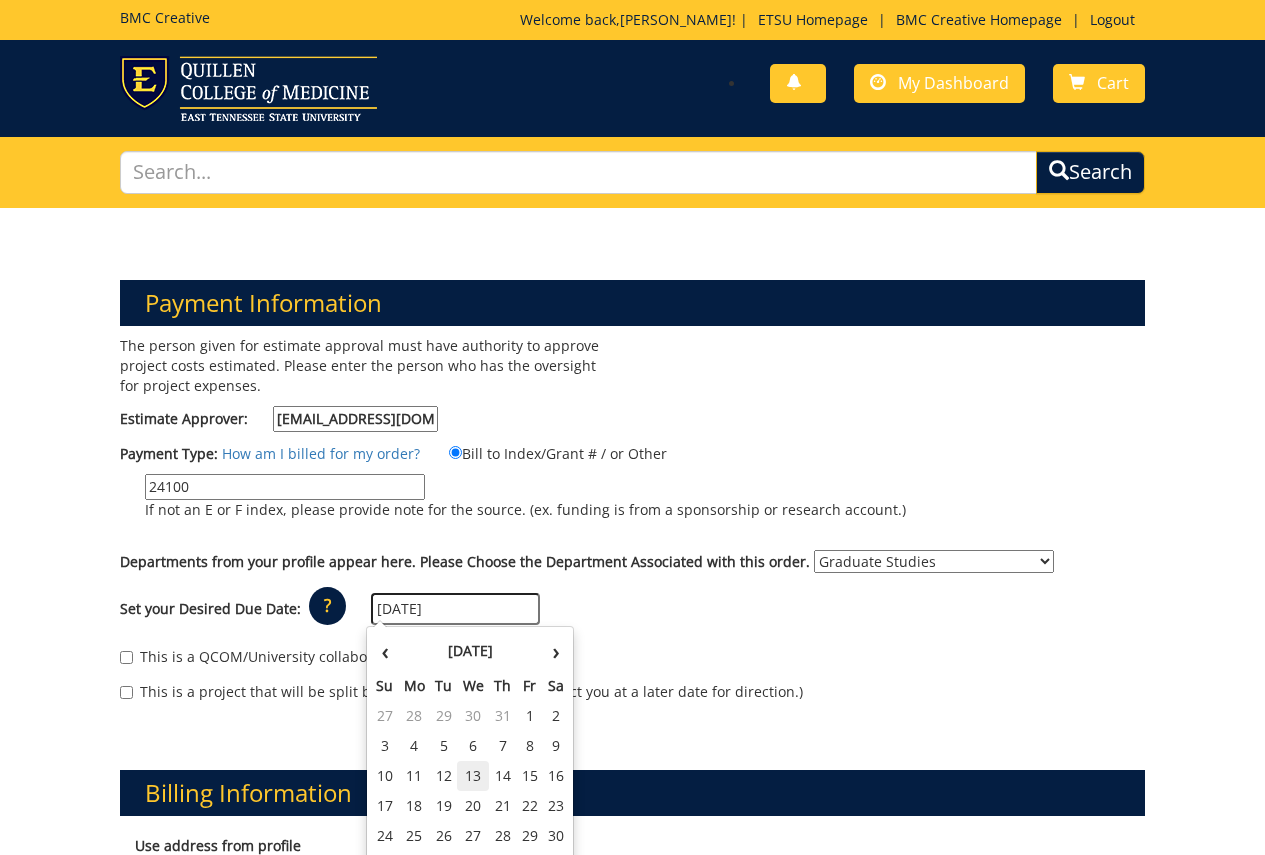 click on "13" at bounding box center [473, 776] 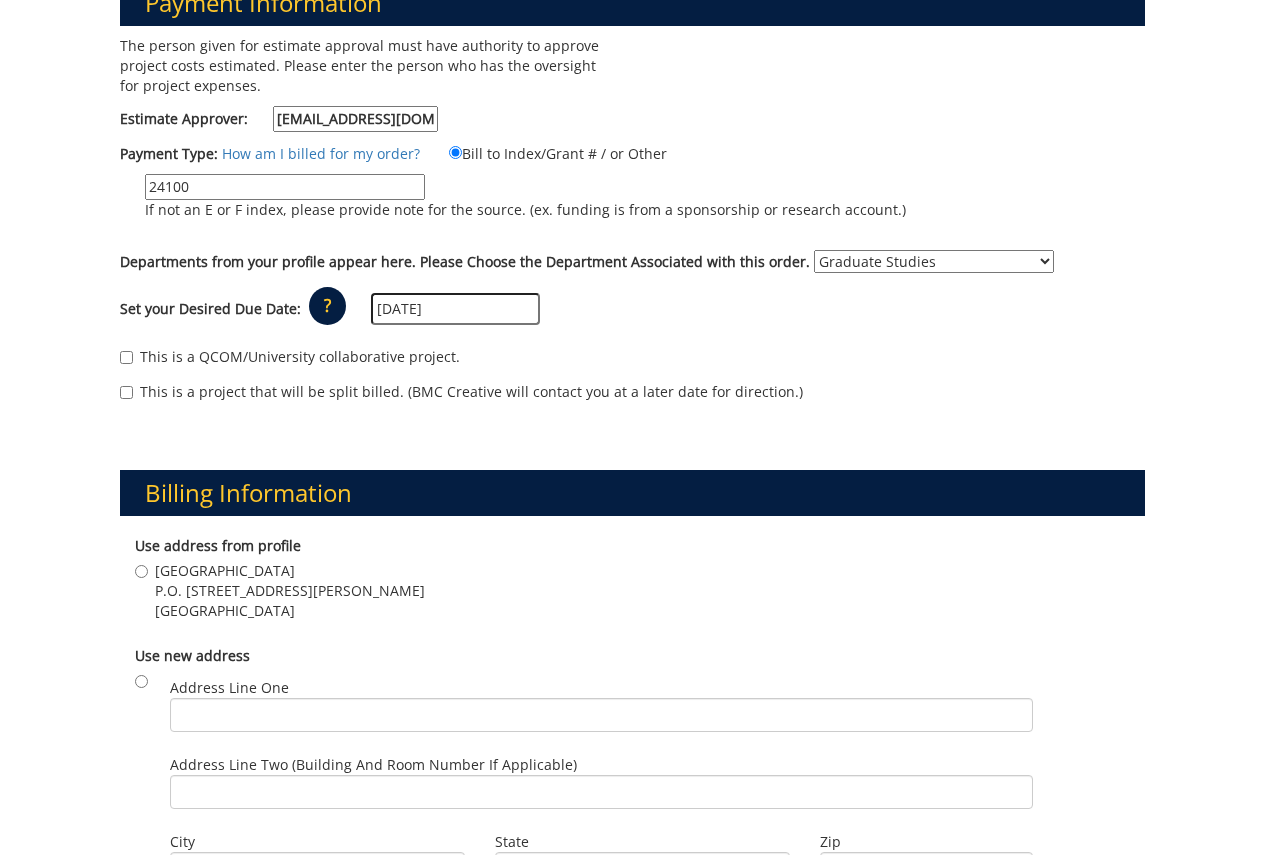 scroll, scrollTop: 400, scrollLeft: 0, axis: vertical 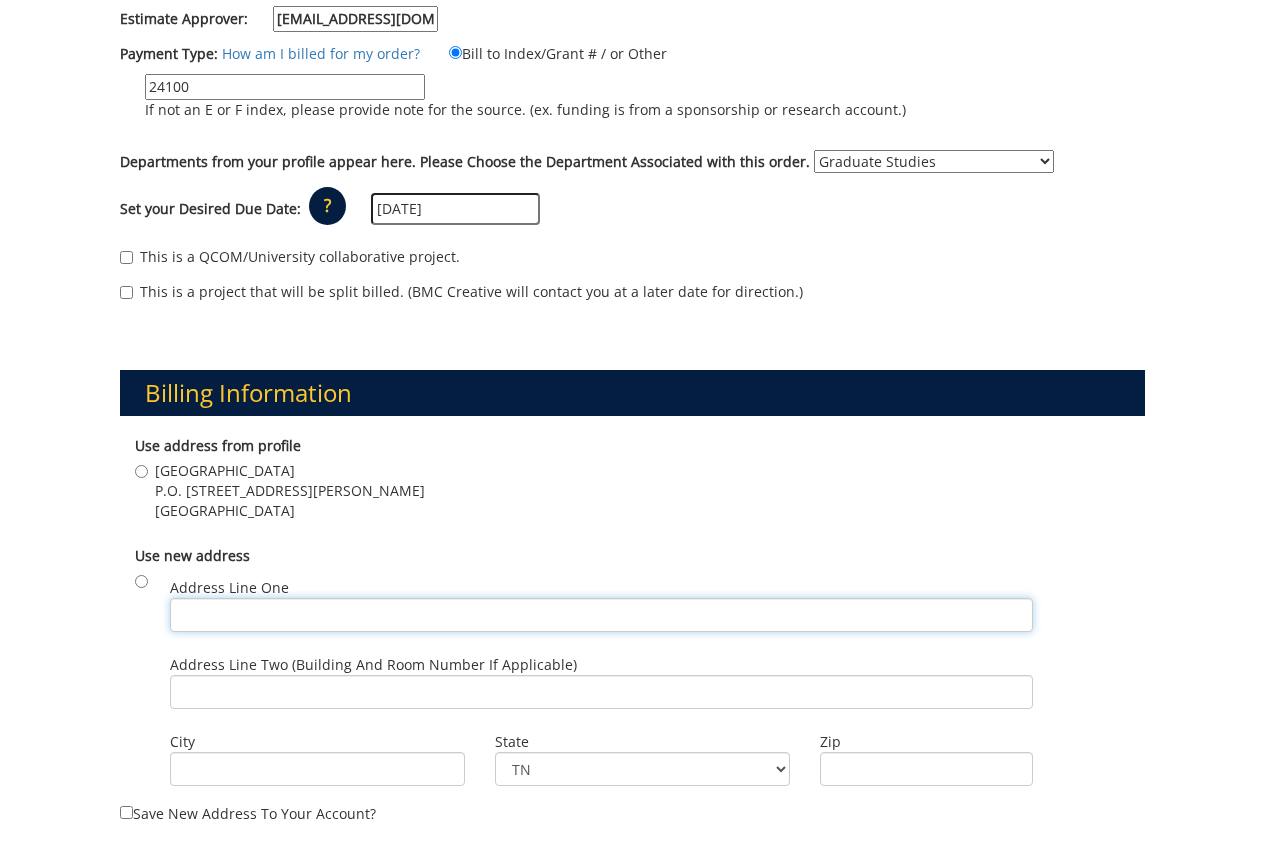 click on "Address Line One" at bounding box center [601, 615] 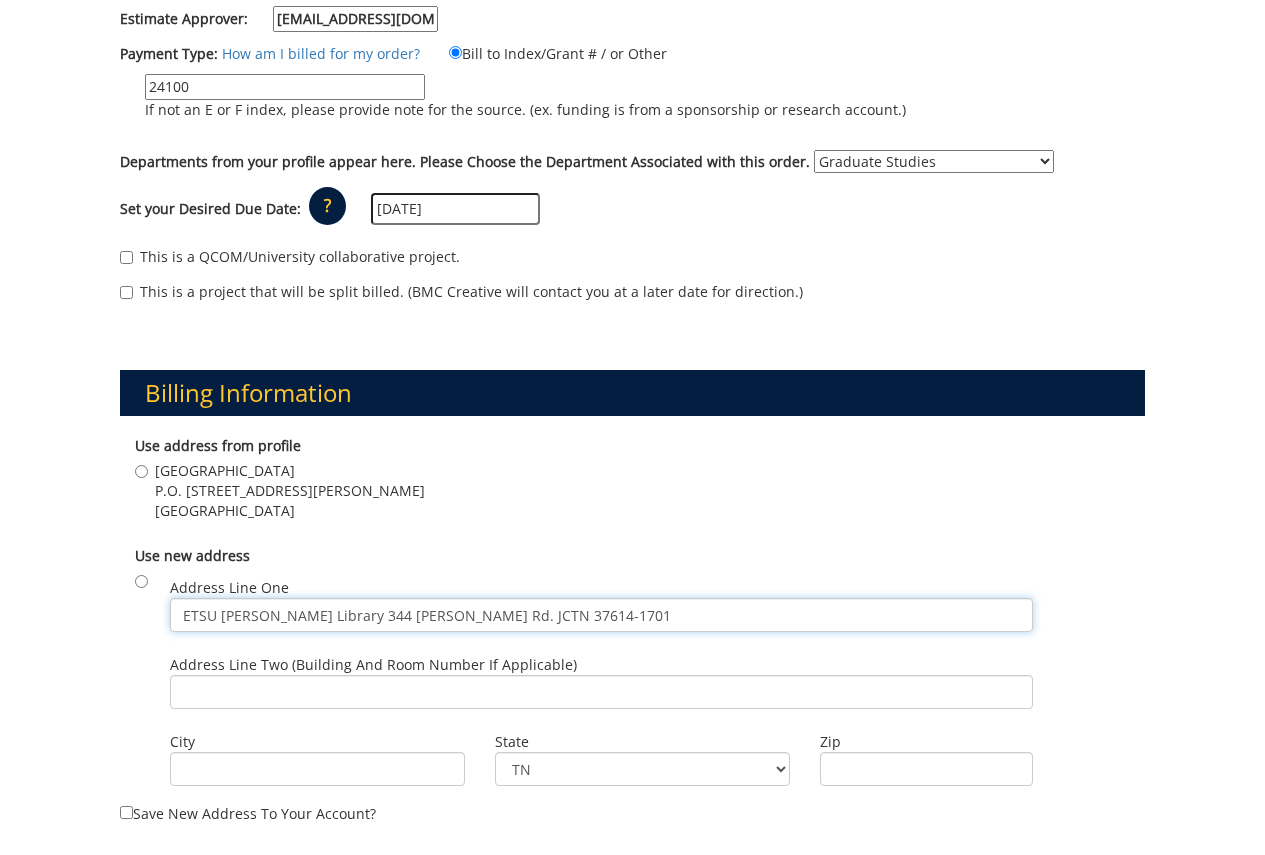scroll, scrollTop: 500, scrollLeft: 0, axis: vertical 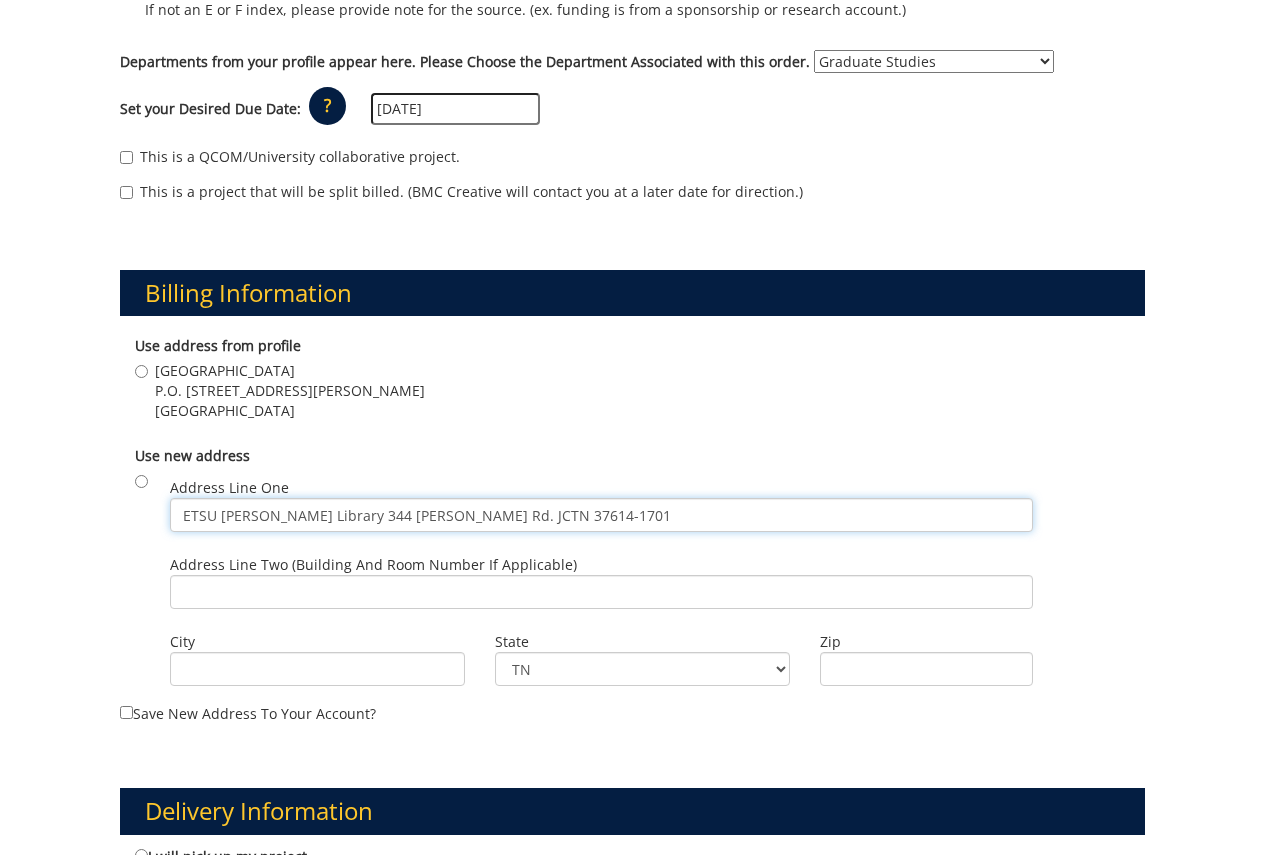 type on "ETSU Sherrod Library 344 J L Seehorn Jr. Rd. JCTN 37614-1701" 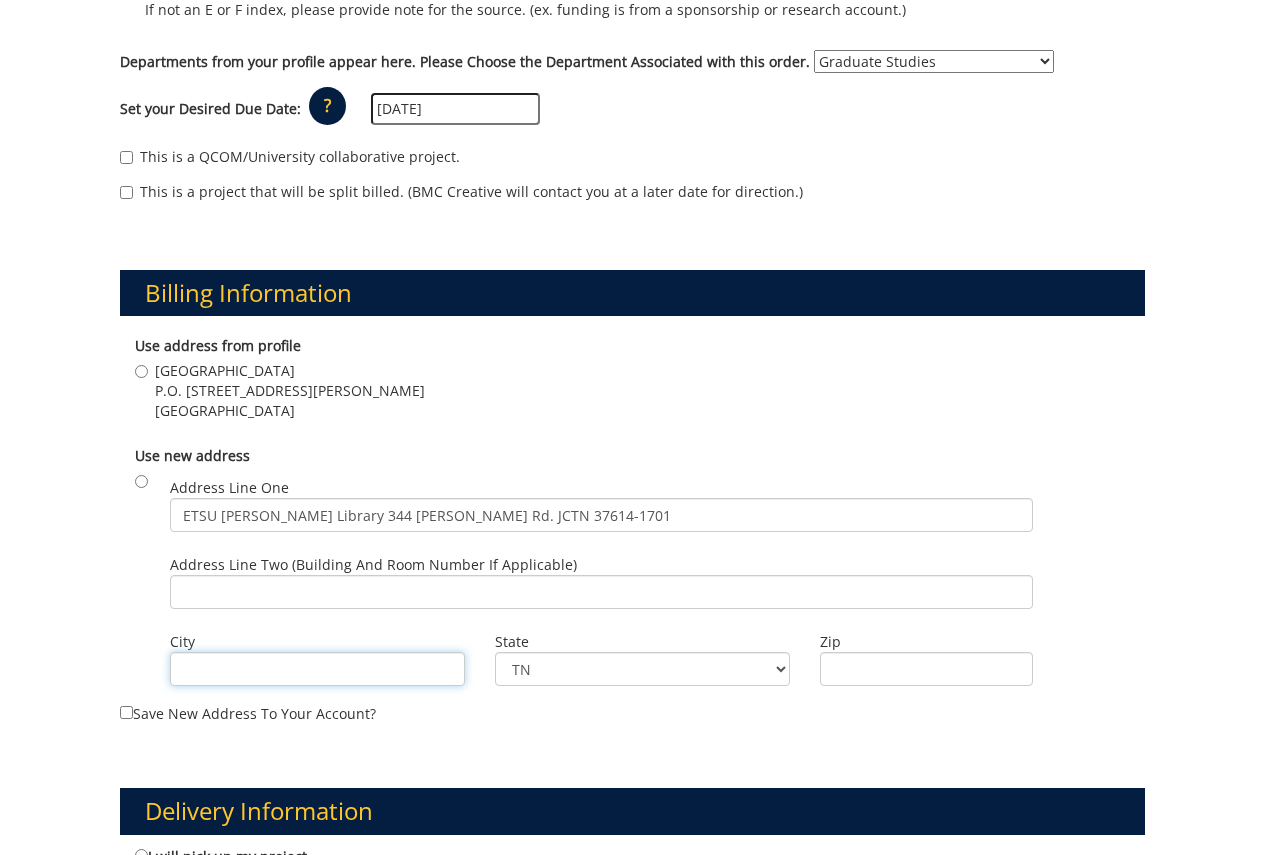 click on "City" at bounding box center [317, 669] 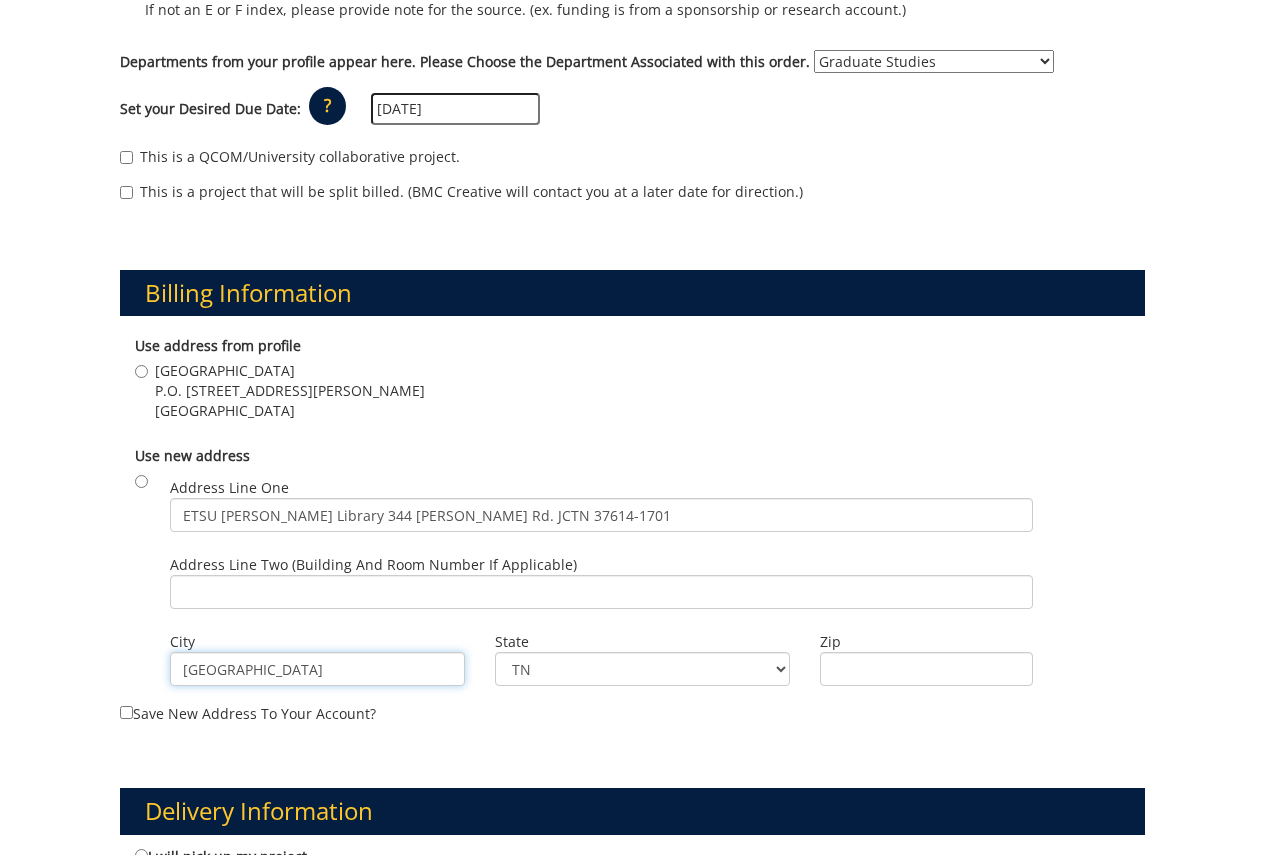 type on "Johnson City" 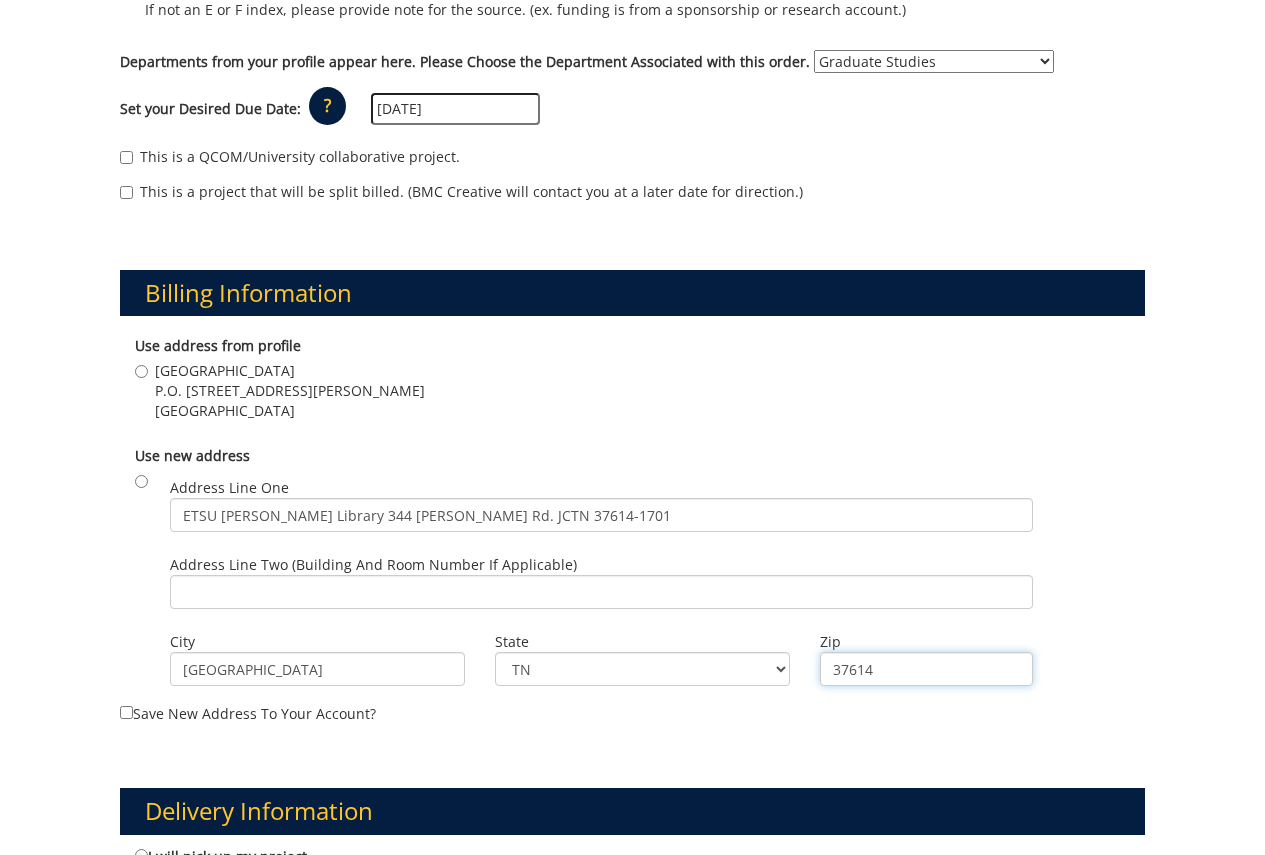 type on "37614" 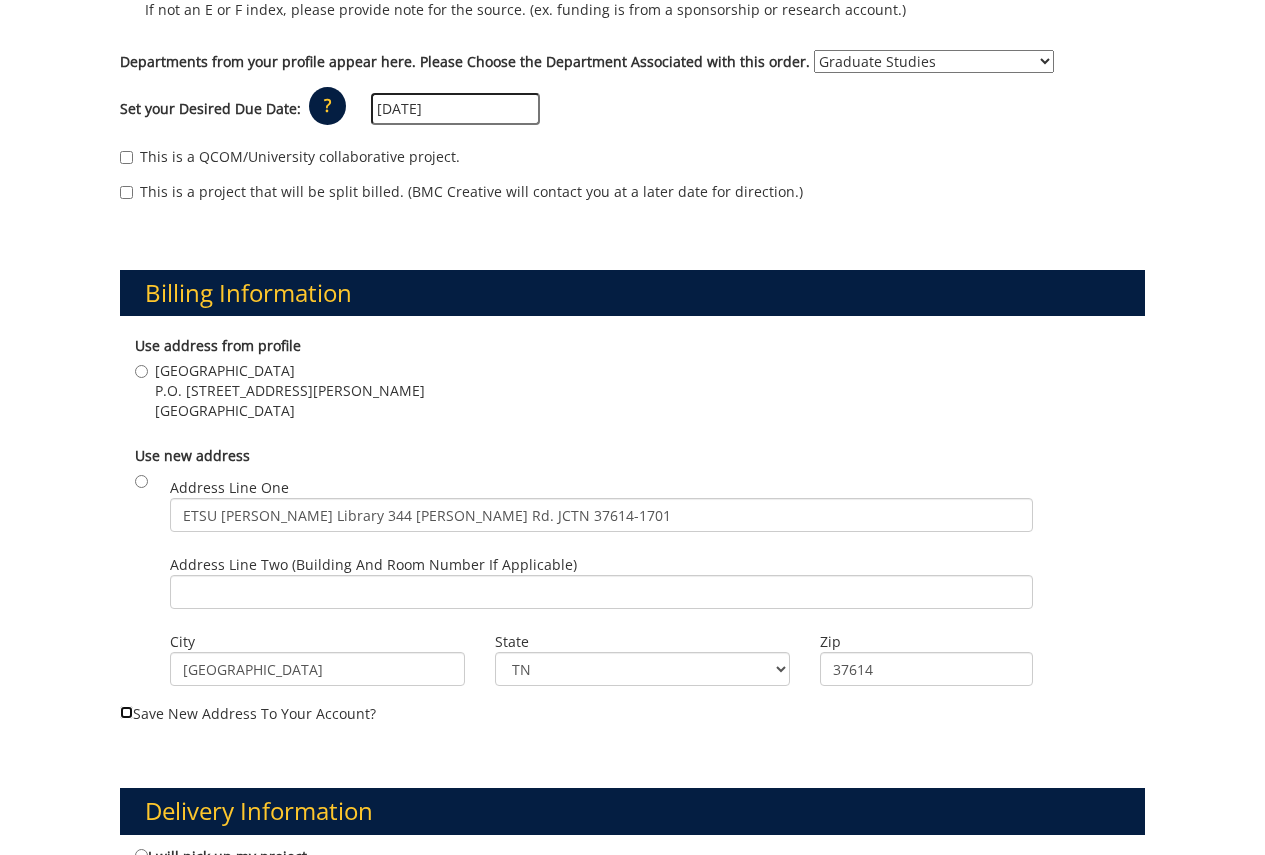 click on "Save new
address to your account?" at bounding box center (126, 712) 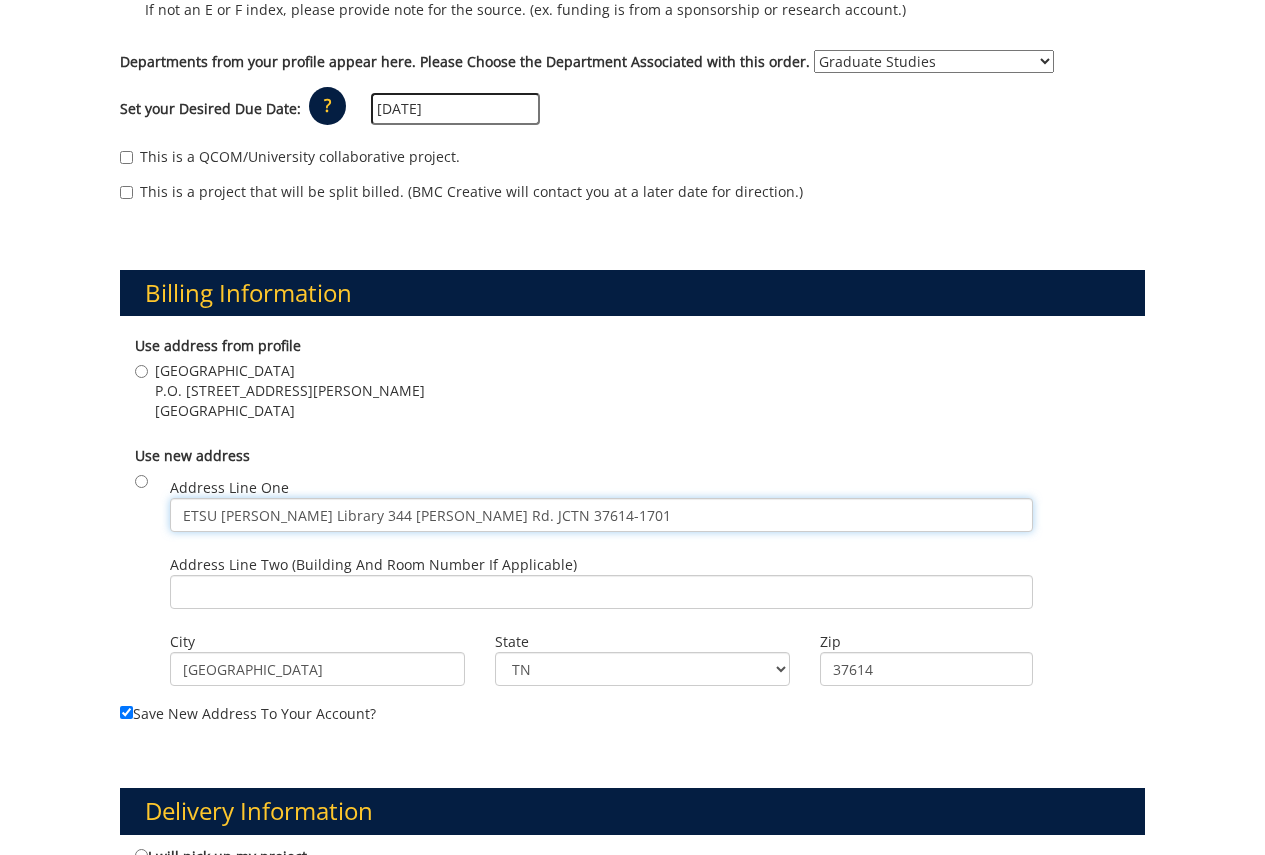drag, startPoint x: 184, startPoint y: 513, endPoint x: 443, endPoint y: 497, distance: 259.49374 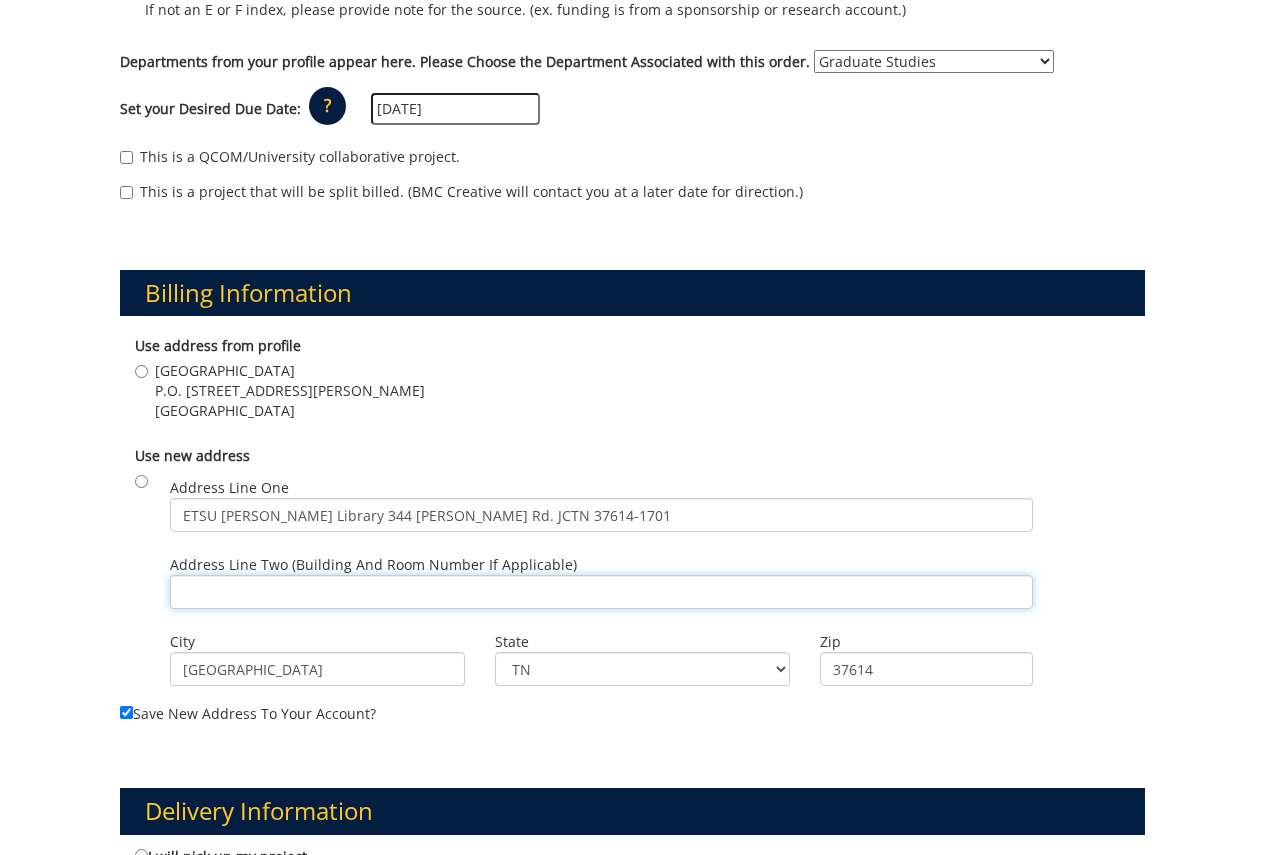 click on "Address Line Two (Building and Room Number if
applicable)" at bounding box center [601, 592] 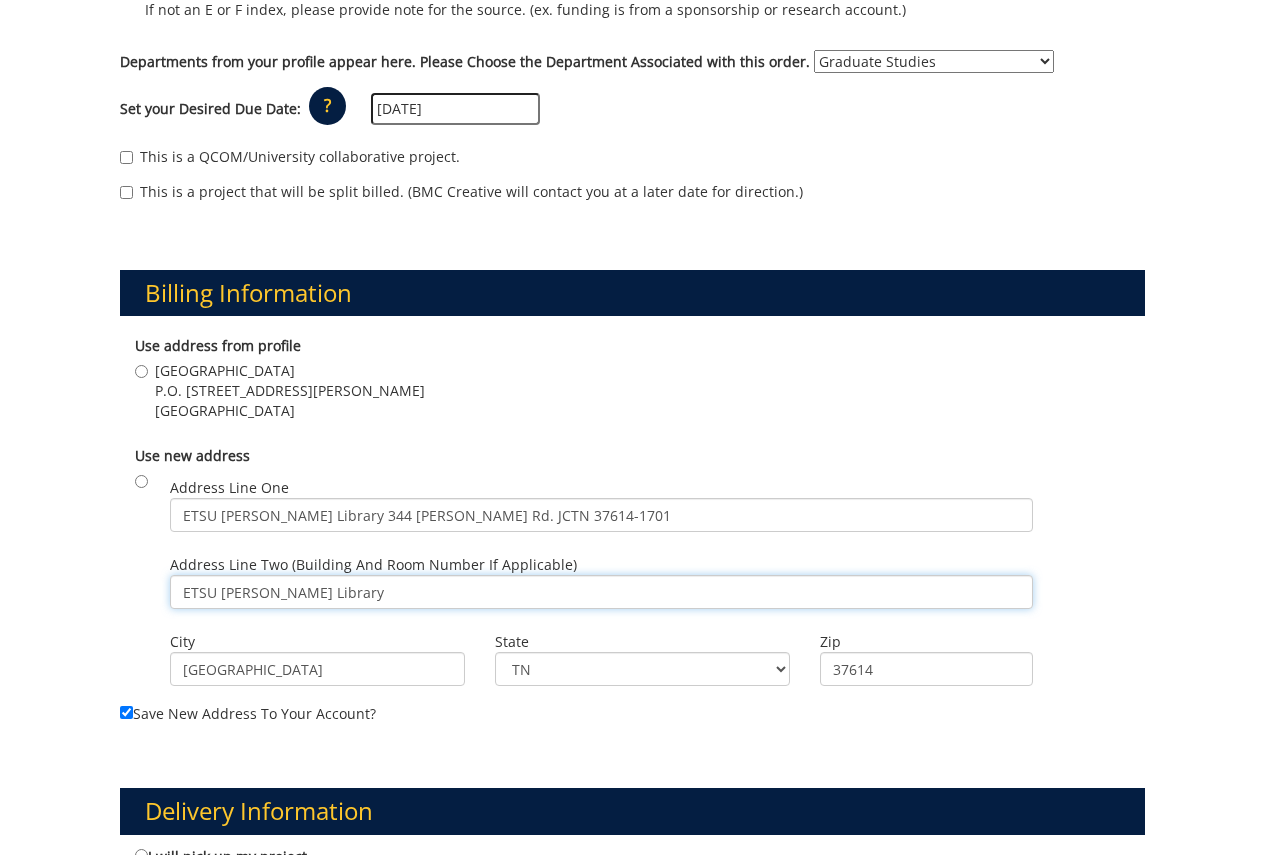 type on "ETSU Sherrod Library" 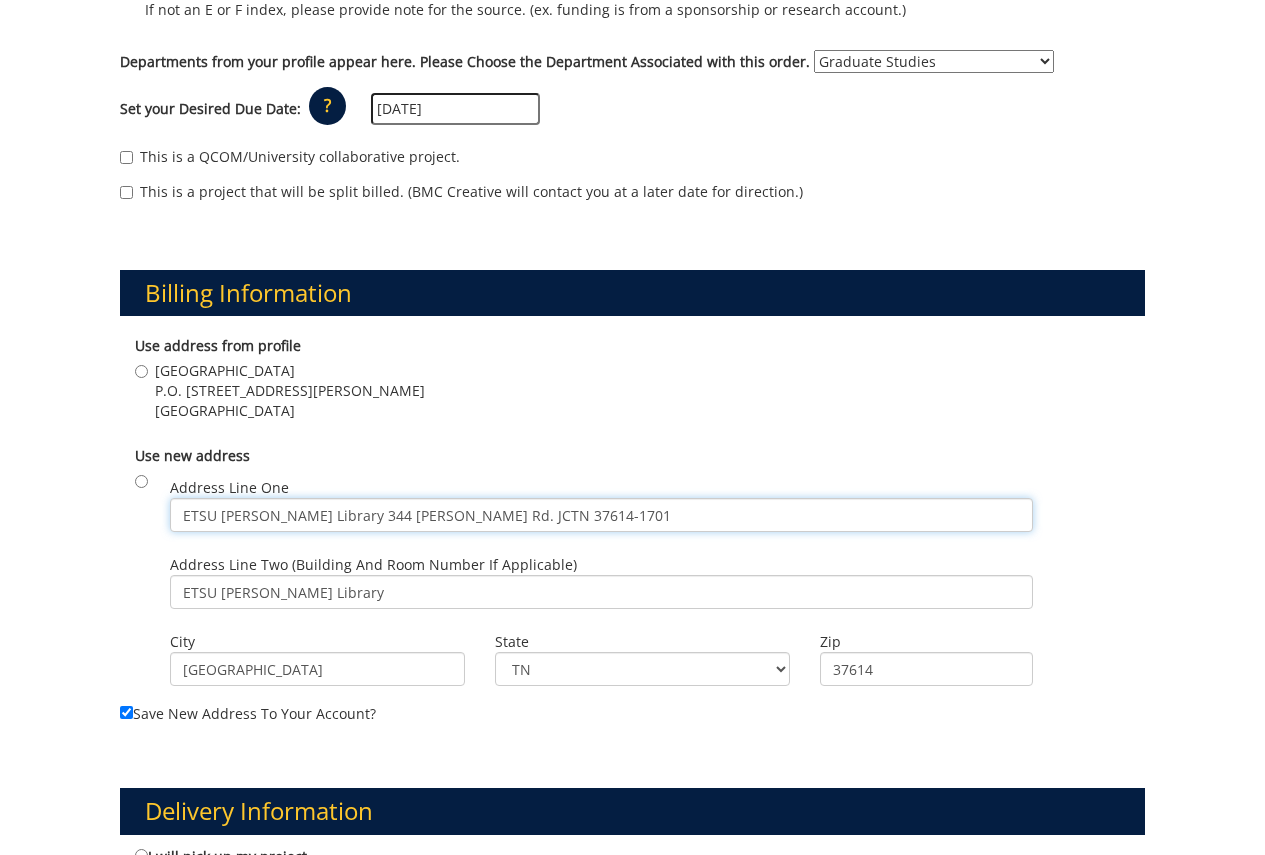 drag, startPoint x: 328, startPoint y: 518, endPoint x: 117, endPoint y: 516, distance: 211.00948 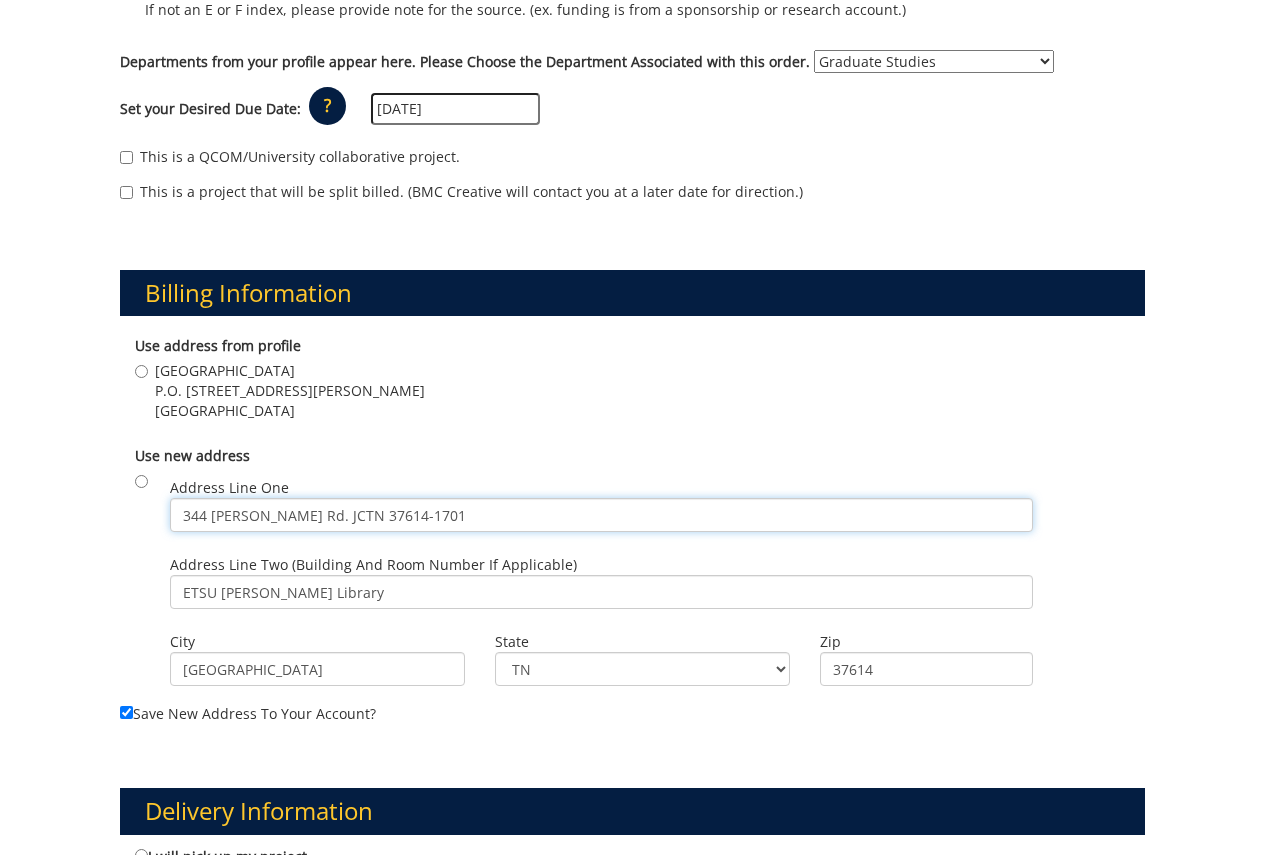 type on "344 J L Seehorn Jr. Rd. JCTN 37614-1701" 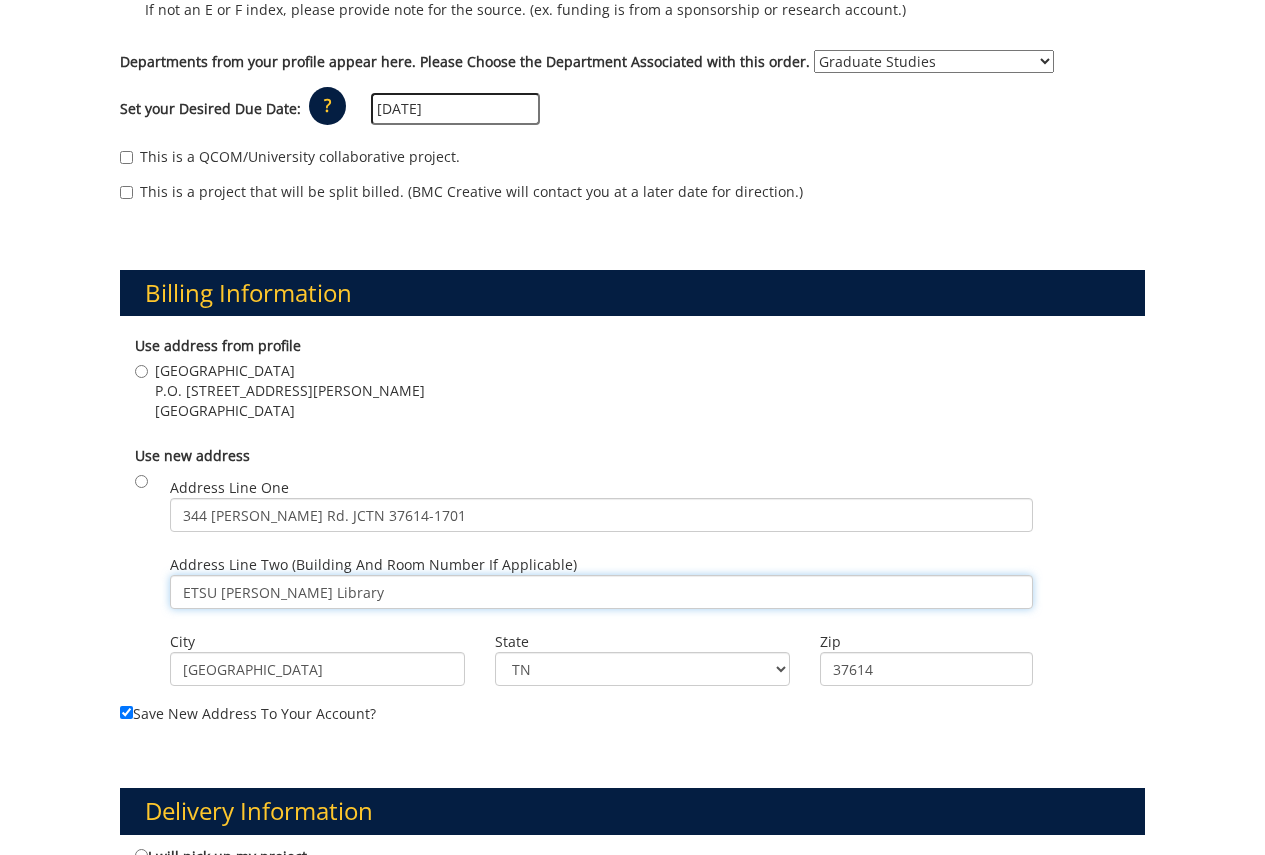 click on "ETSU Sherrod Library" at bounding box center (601, 592) 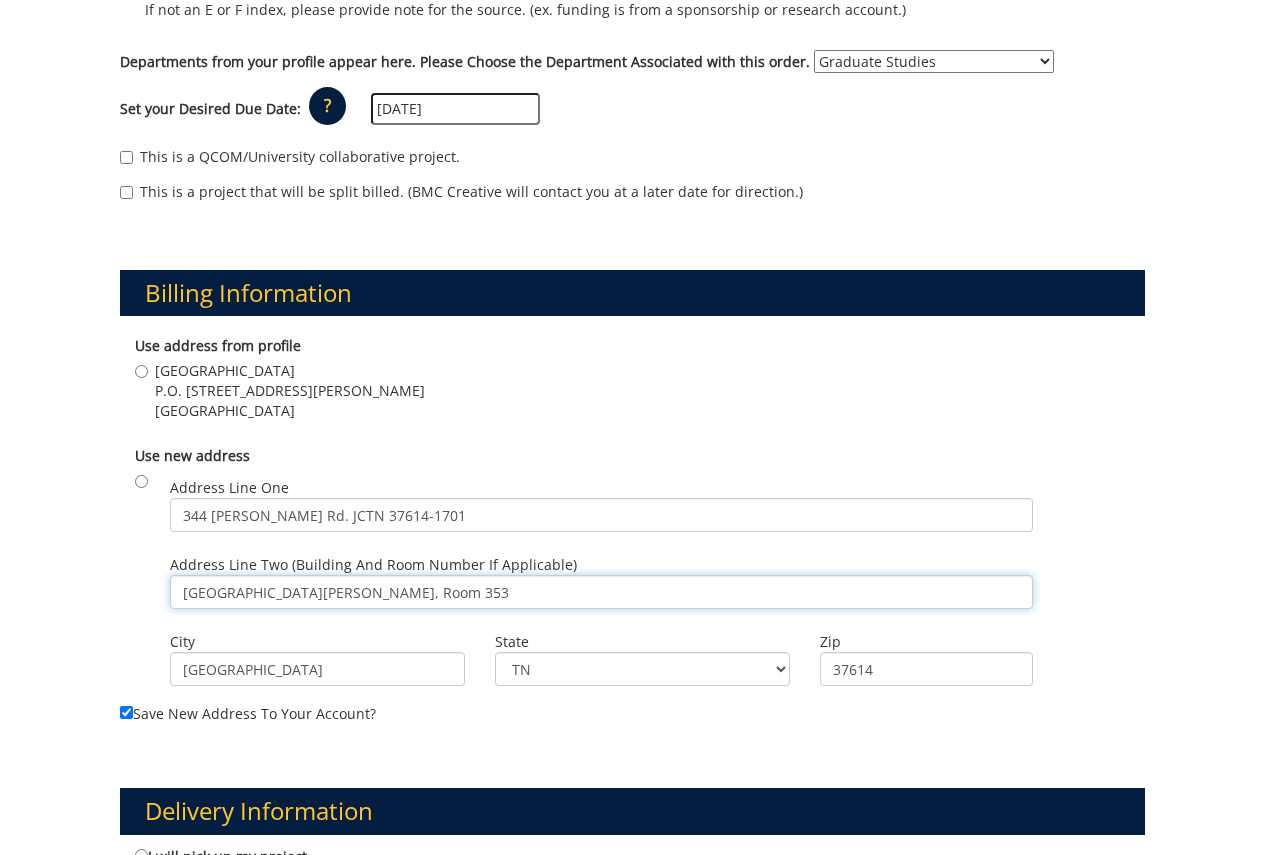drag, startPoint x: 332, startPoint y: 588, endPoint x: 417, endPoint y: 588, distance: 85 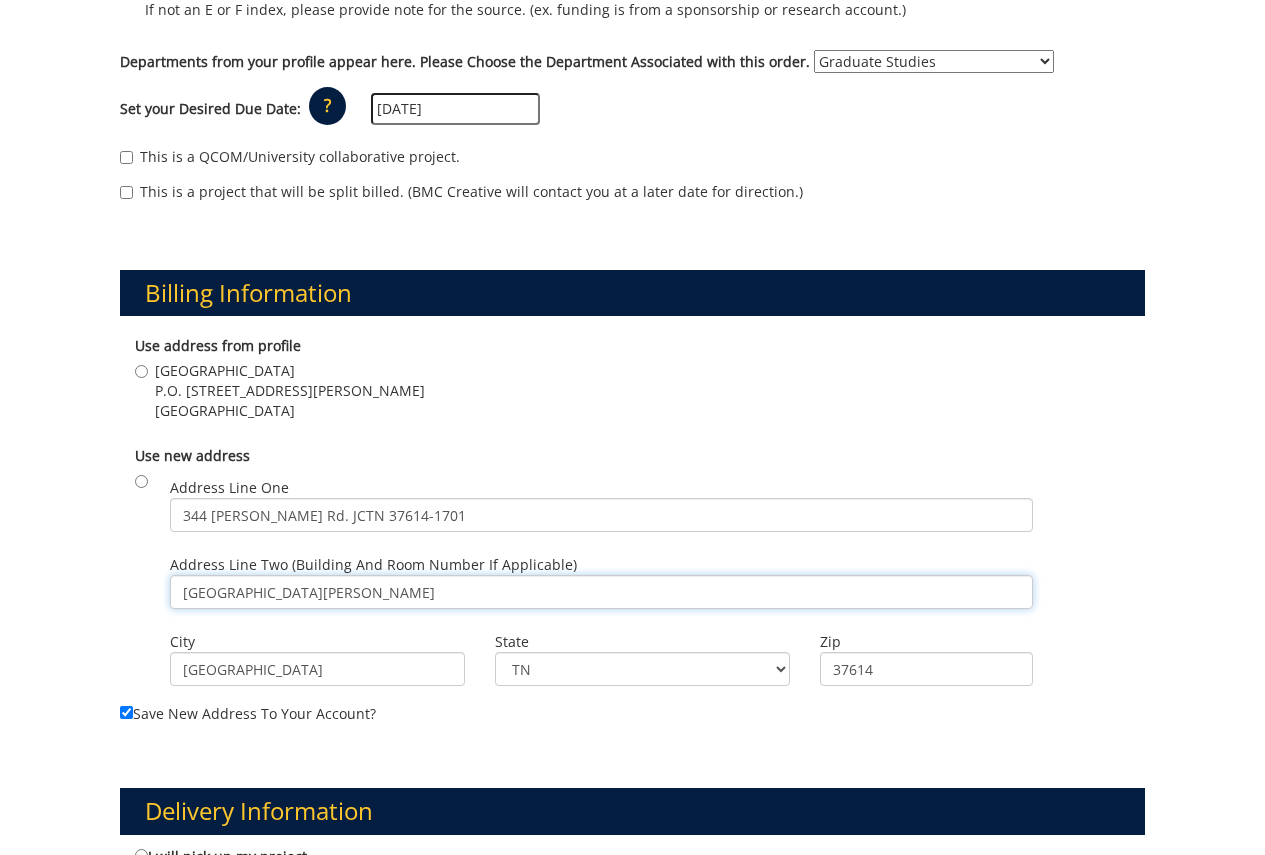type on "[GEOGRAPHIC_DATA][PERSON_NAME]" 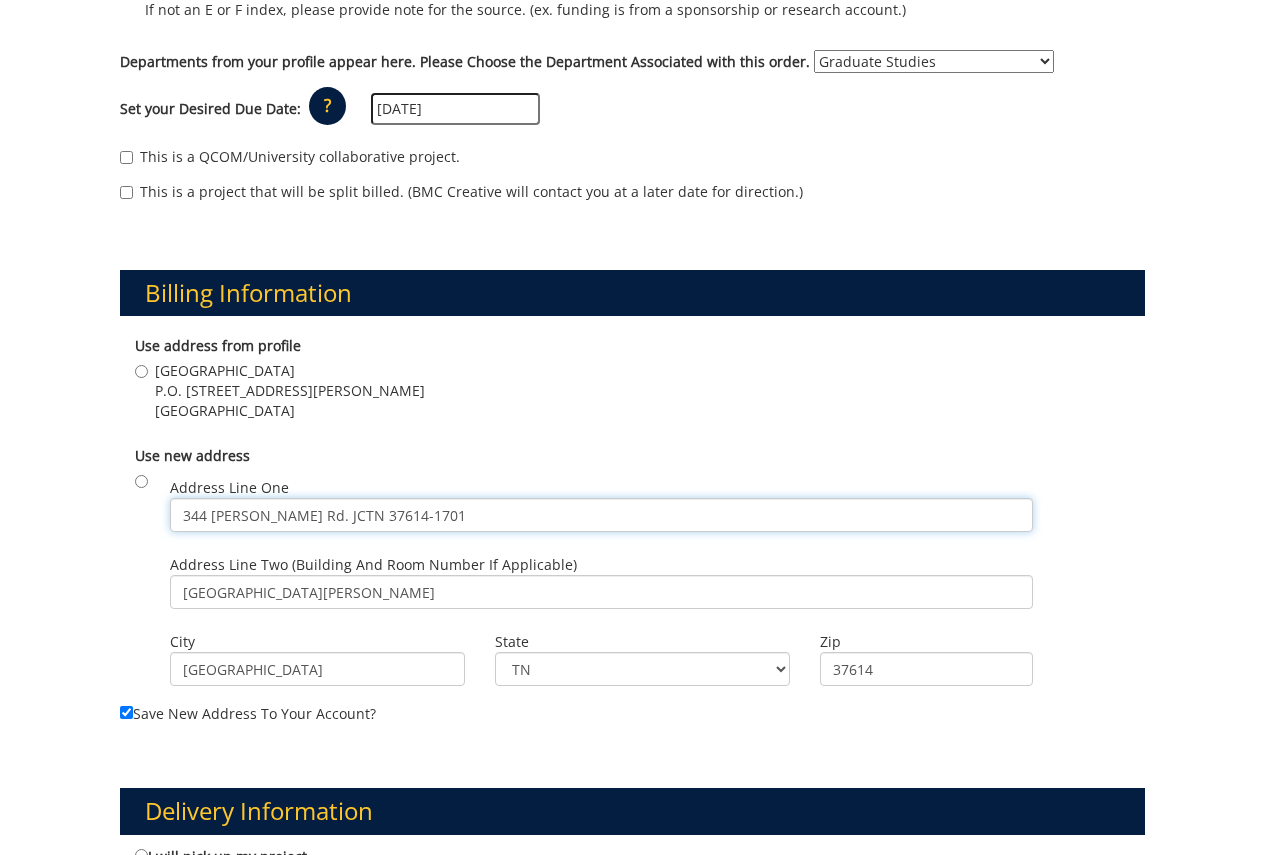 drag, startPoint x: 330, startPoint y: 518, endPoint x: 469, endPoint y: 503, distance: 139.807 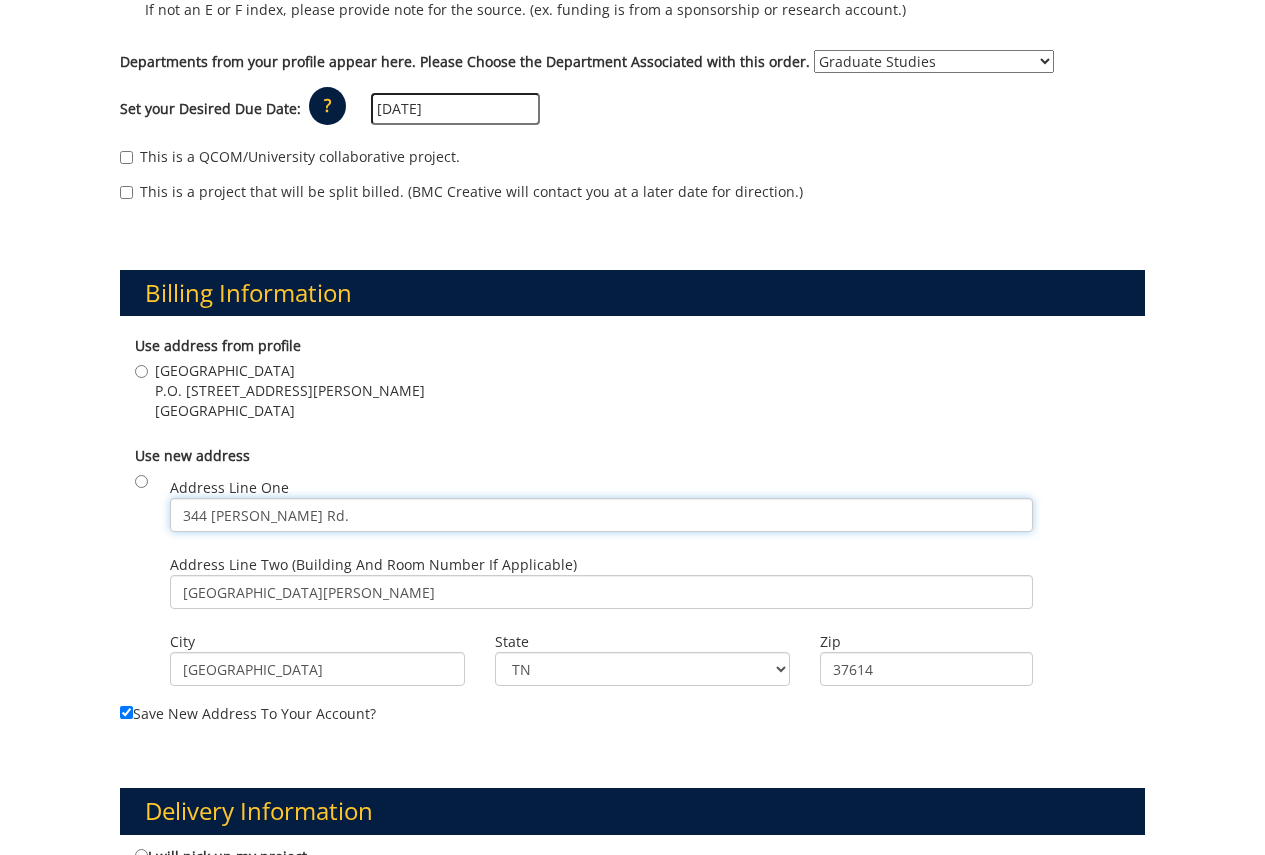 type on "344 [PERSON_NAME] Rd." 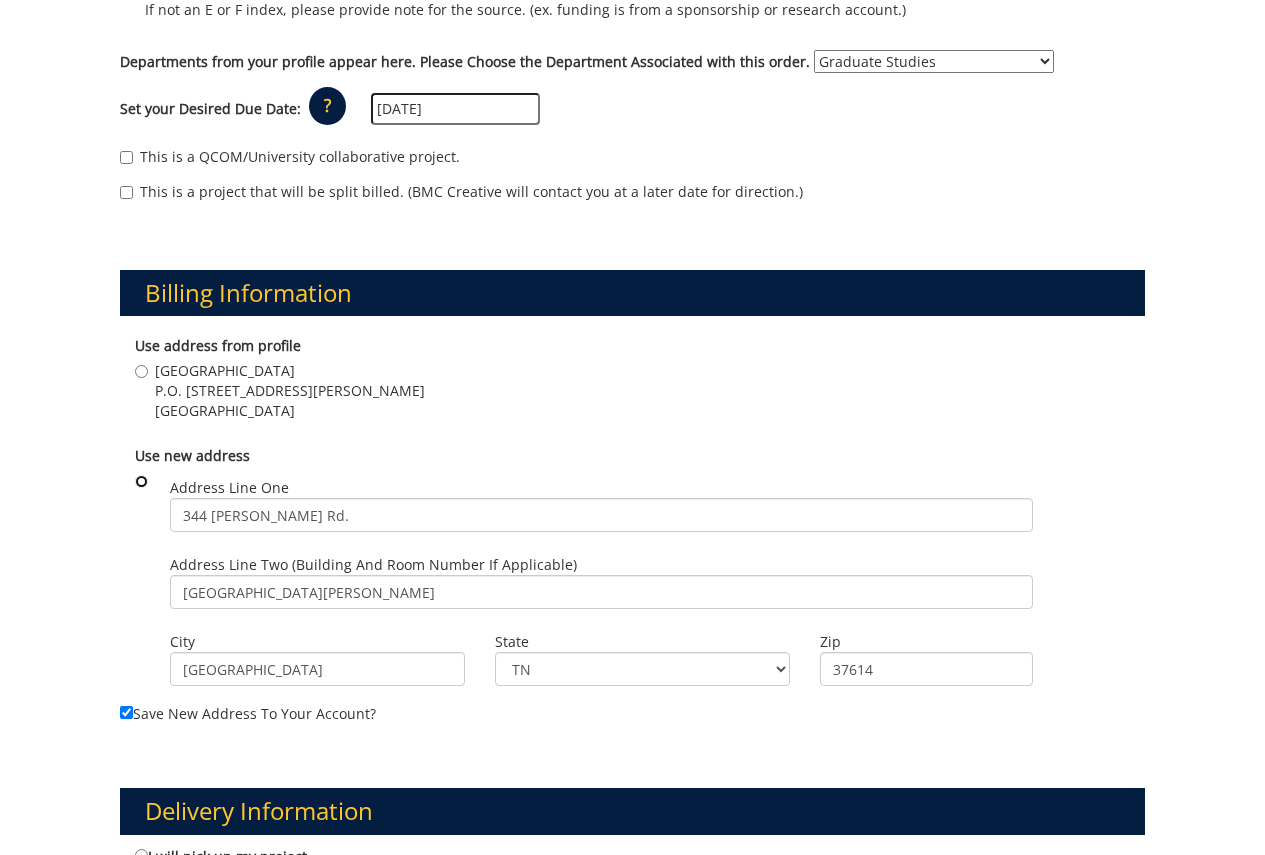 click at bounding box center [141, 481] 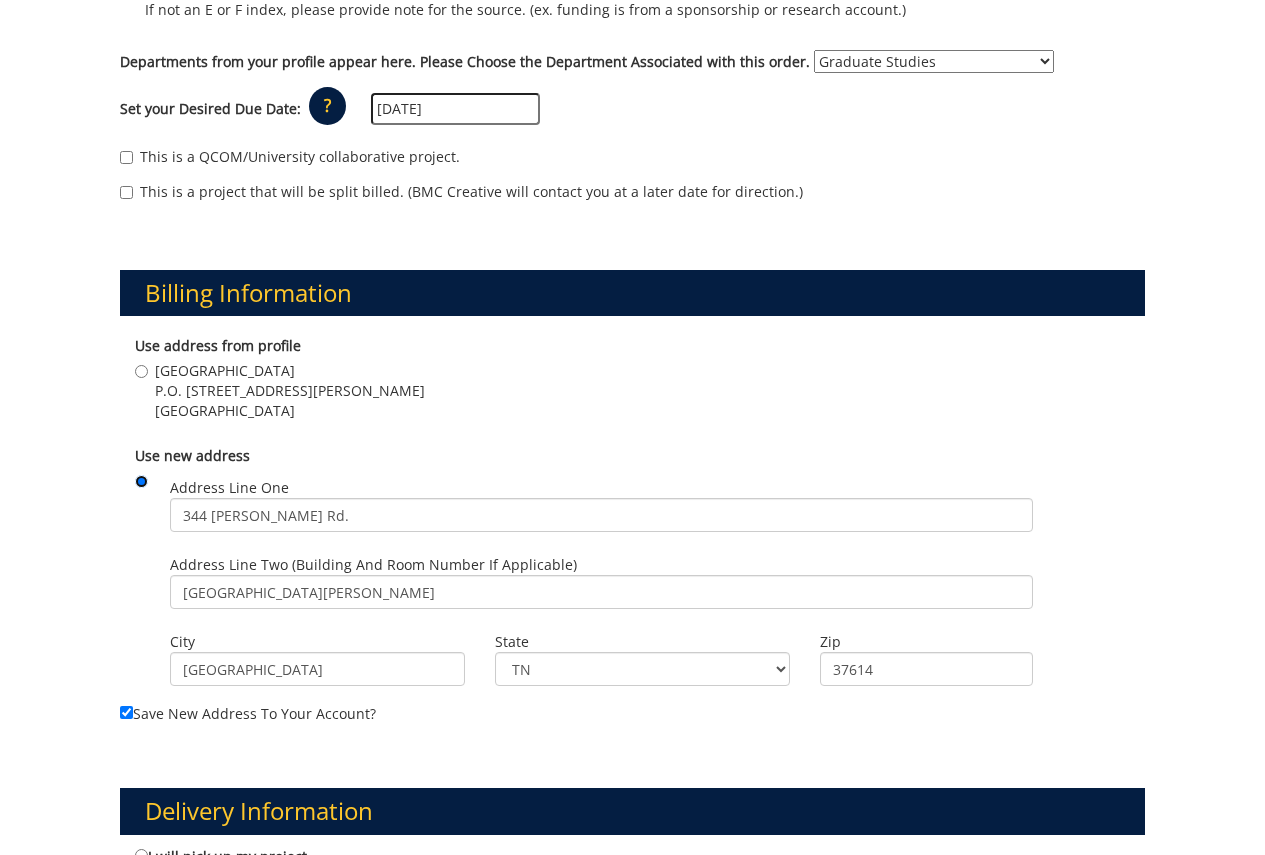 click at bounding box center (141, 481) 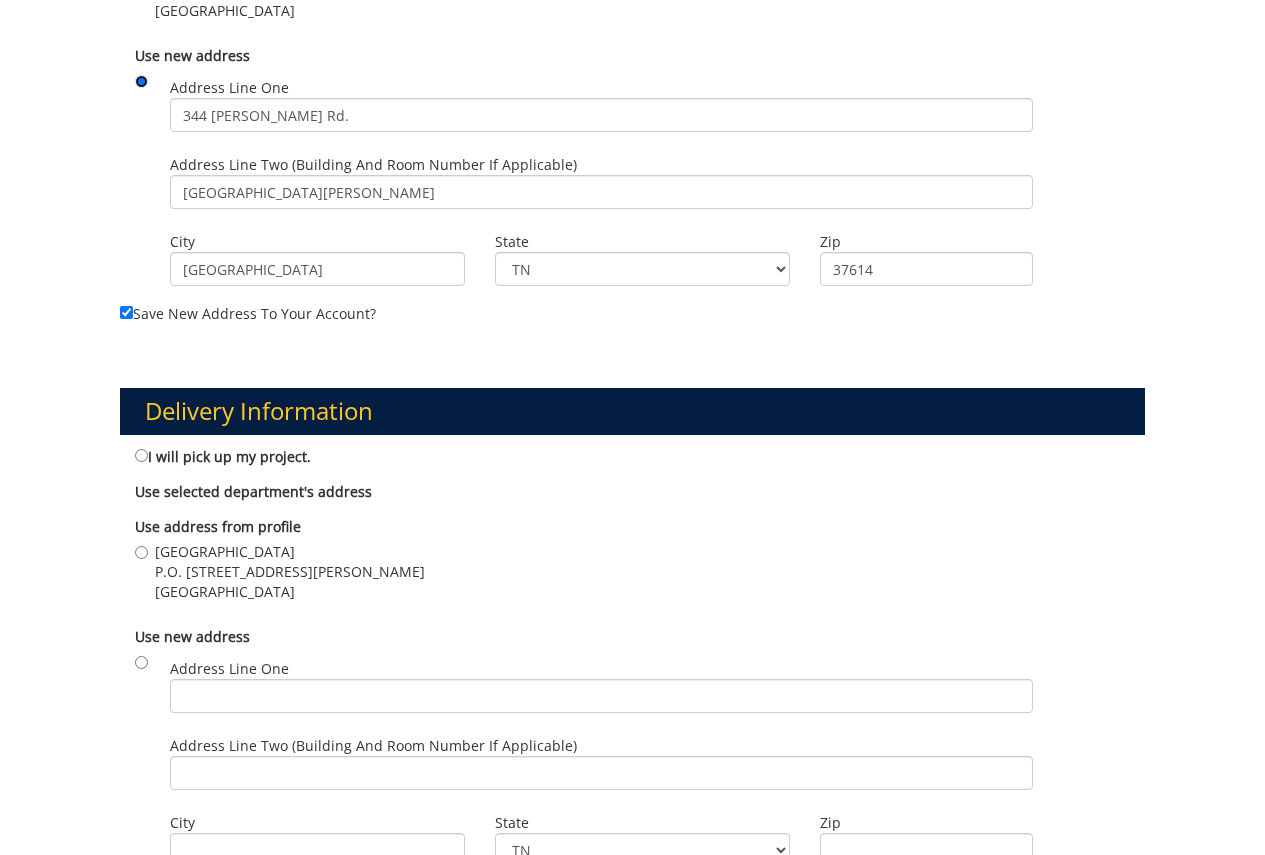 scroll, scrollTop: 1000, scrollLeft: 0, axis: vertical 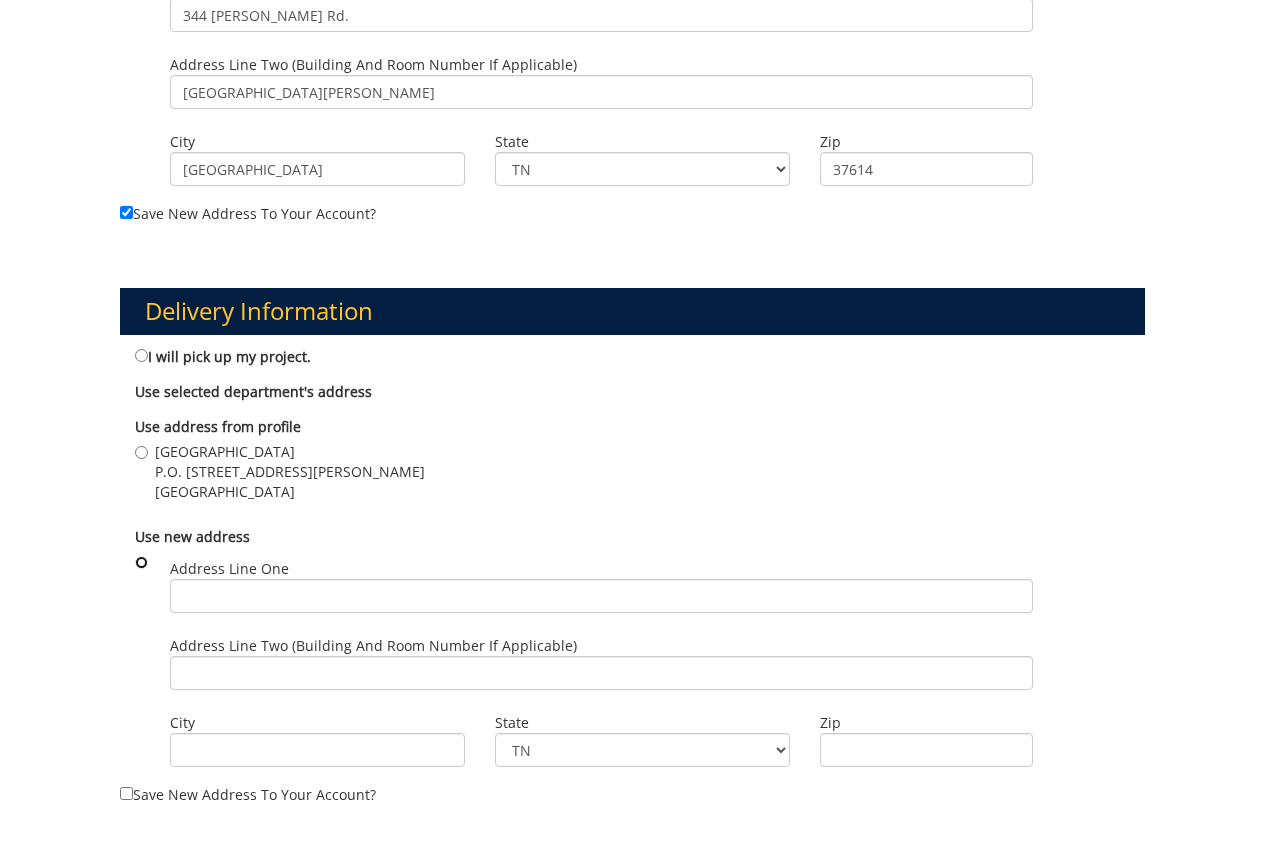 click at bounding box center (141, 562) 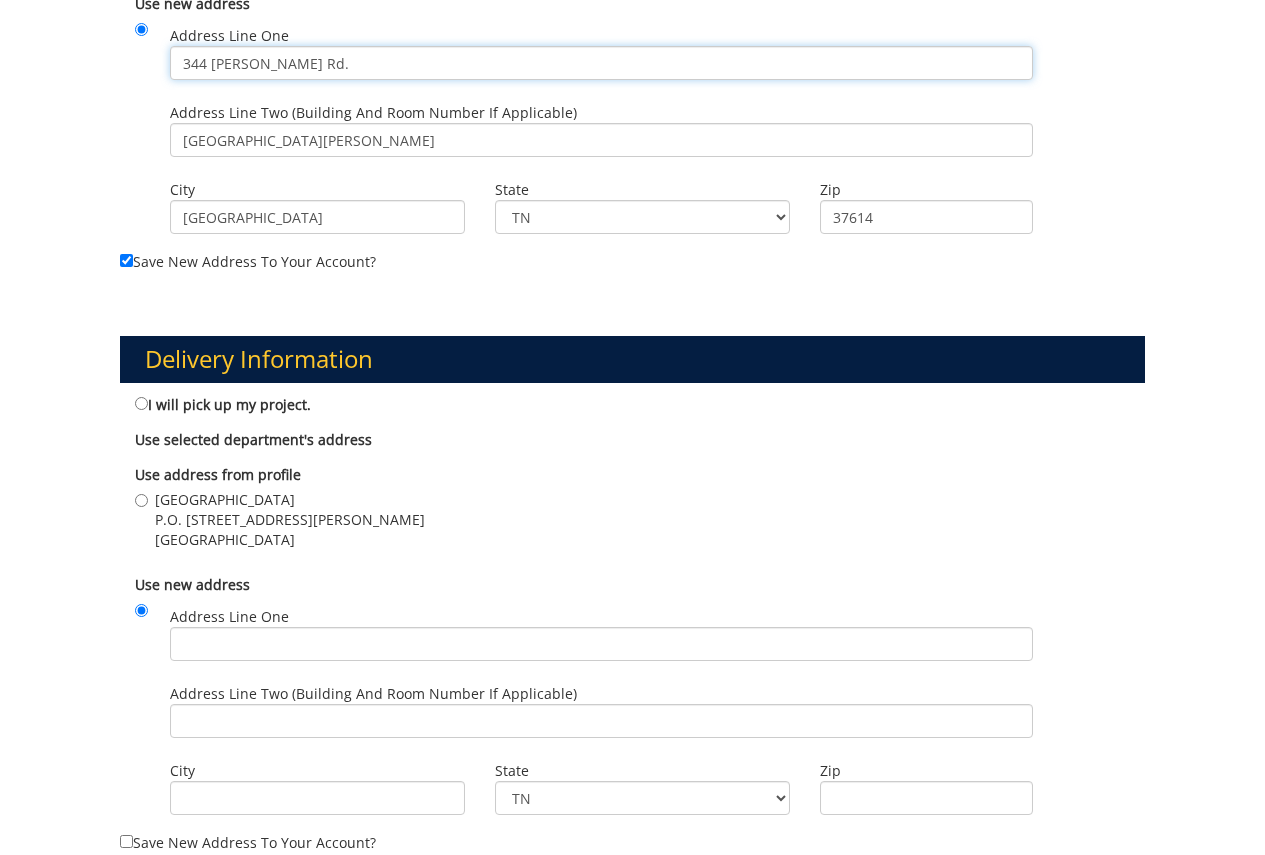 scroll, scrollTop: 942, scrollLeft: 0, axis: vertical 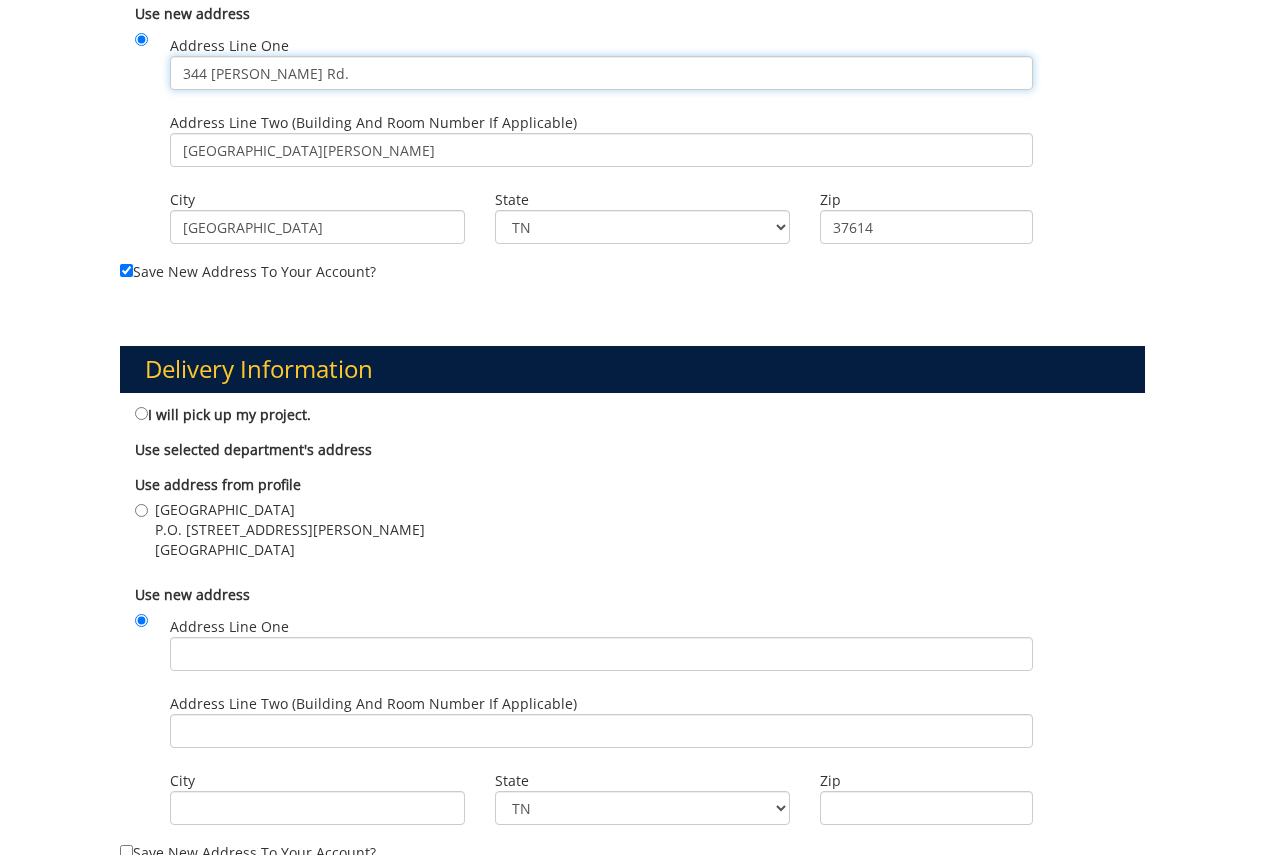 drag, startPoint x: 339, startPoint y: 10, endPoint x: 133, endPoint y: 23, distance: 206.40979 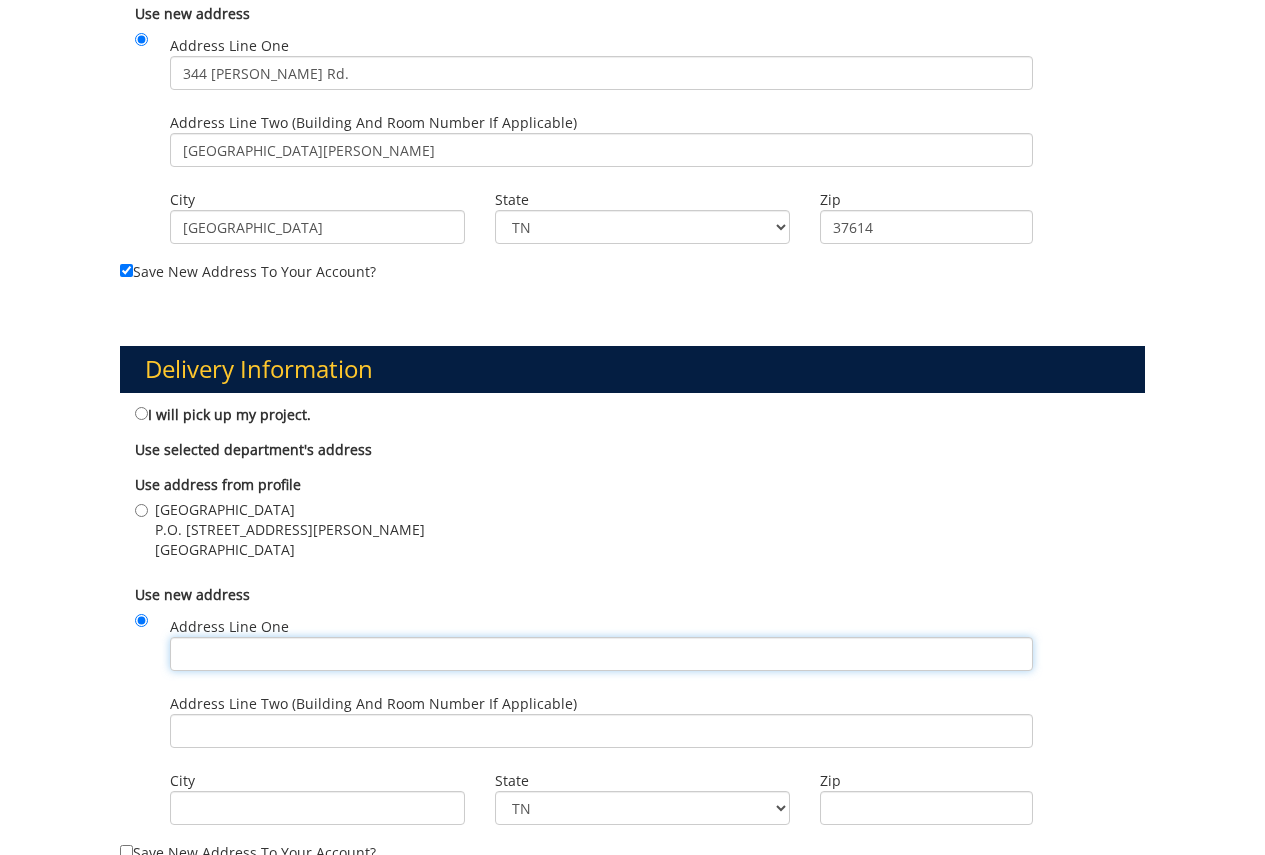 click on "Address Line One" at bounding box center [601, 654] 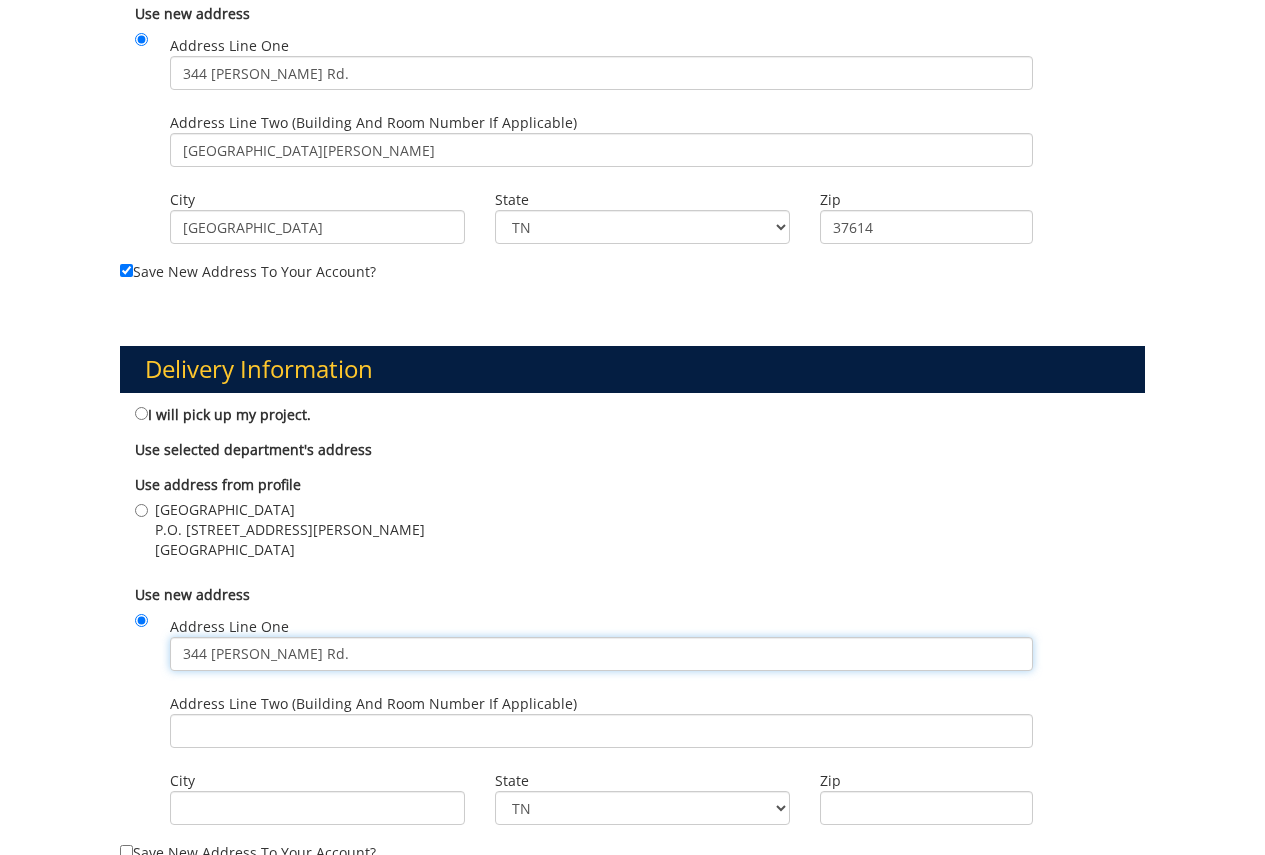type on "344 [PERSON_NAME] Rd." 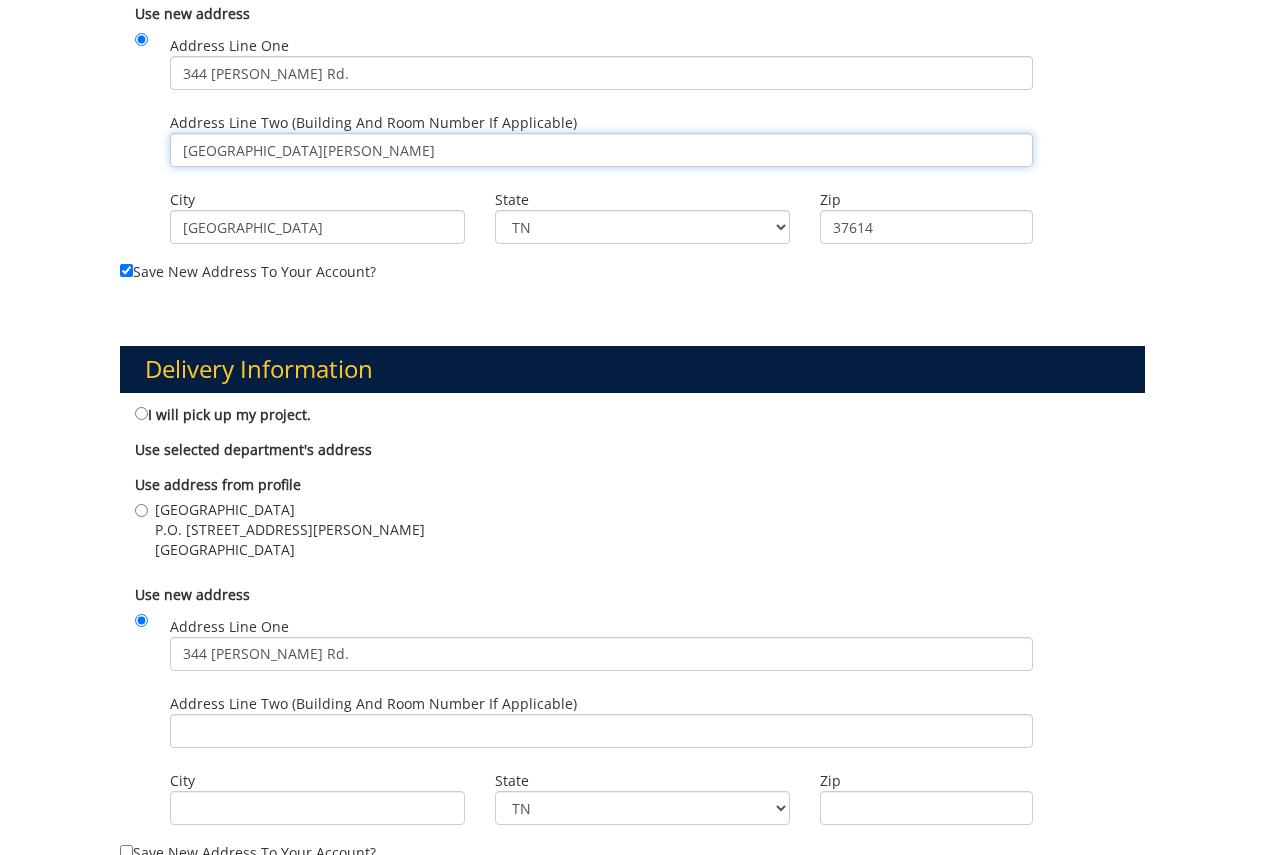 click on "[GEOGRAPHIC_DATA][PERSON_NAME]" at bounding box center [601, 150] 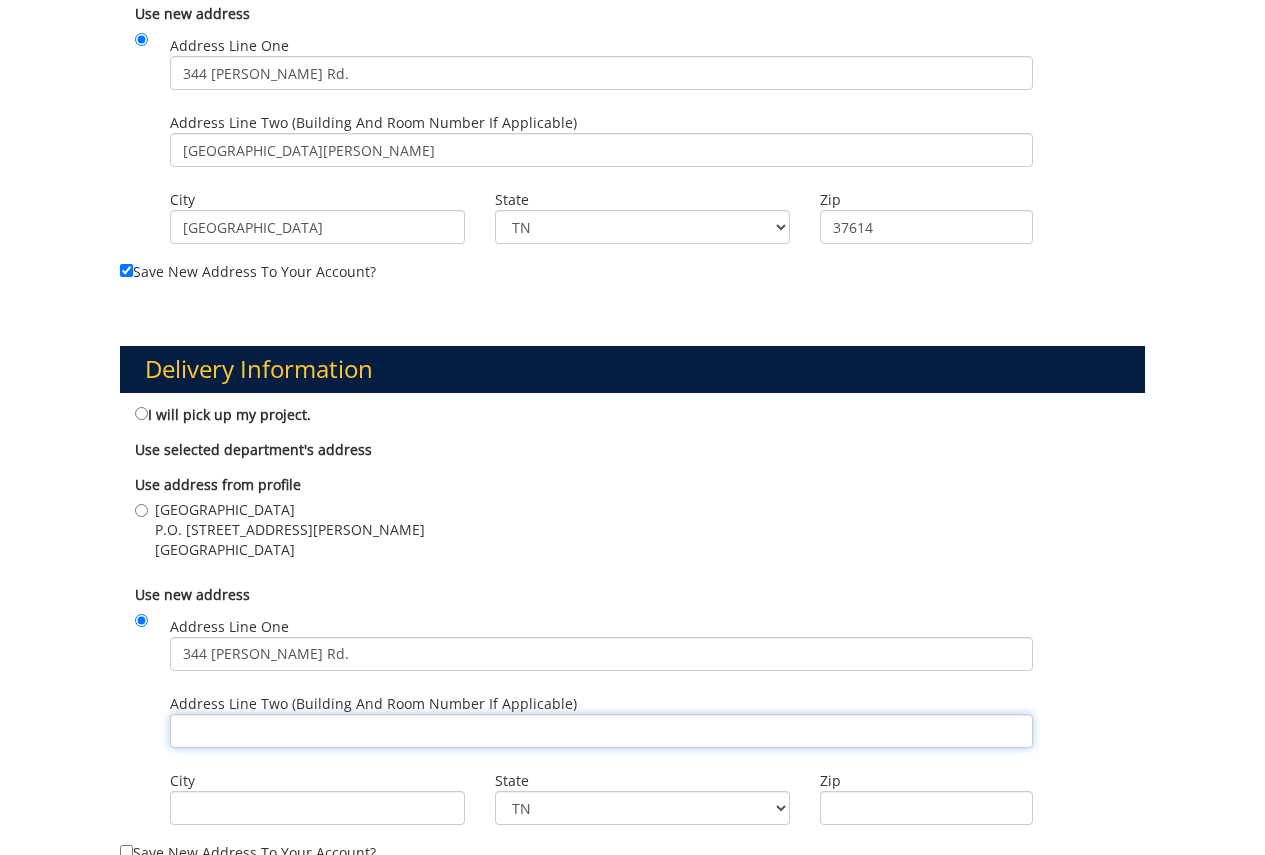 click on "Address Line Two (Building and Room Number if
applicable)" at bounding box center (601, 731) 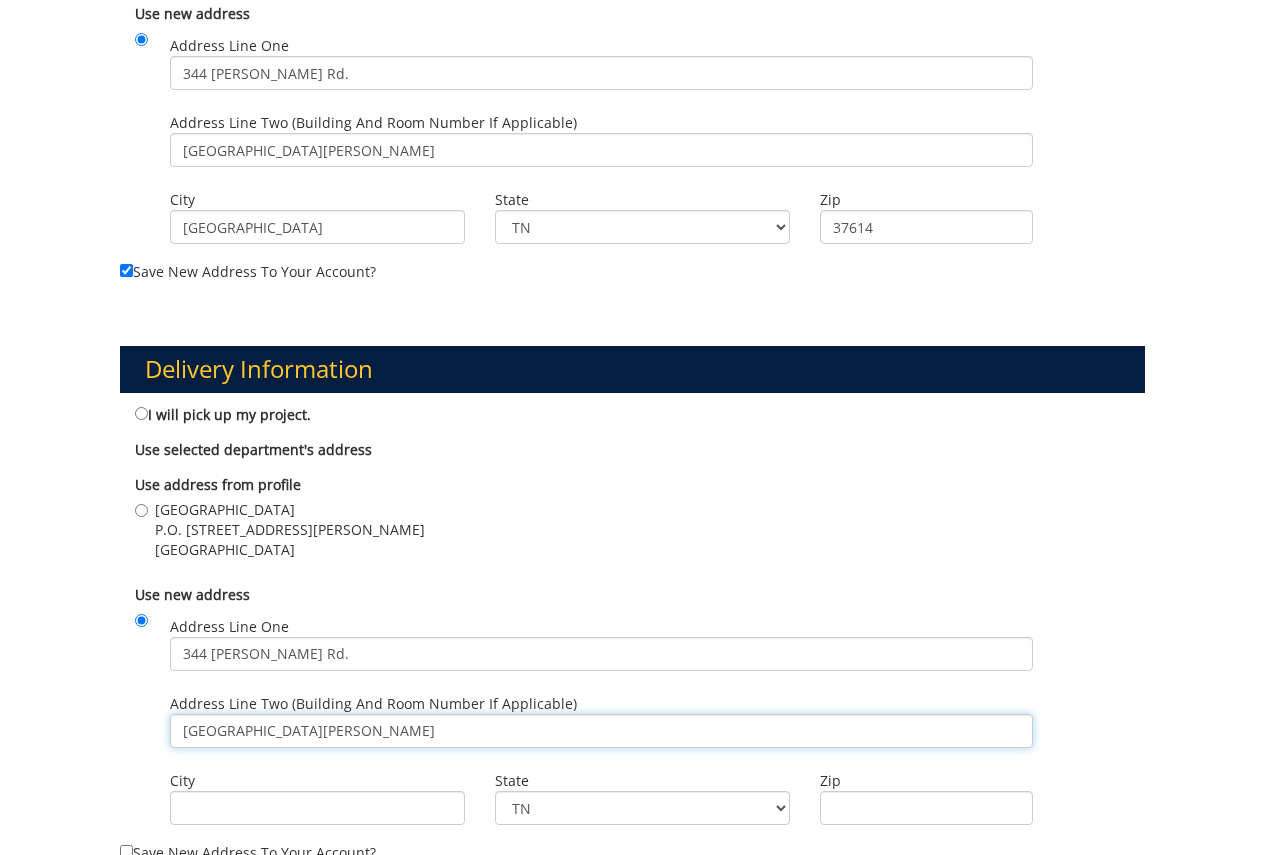 type on "[GEOGRAPHIC_DATA][PERSON_NAME]" 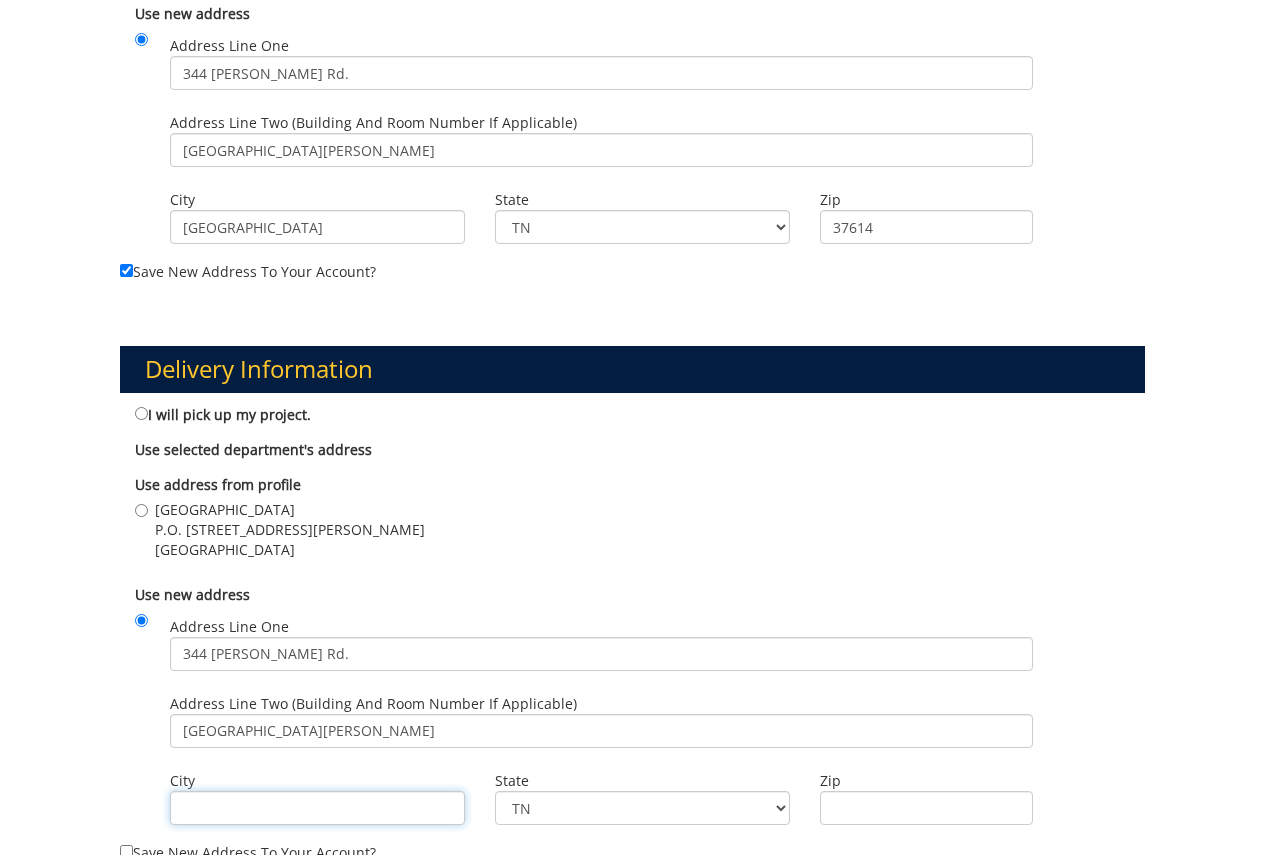 click on "City" at bounding box center [317, 808] 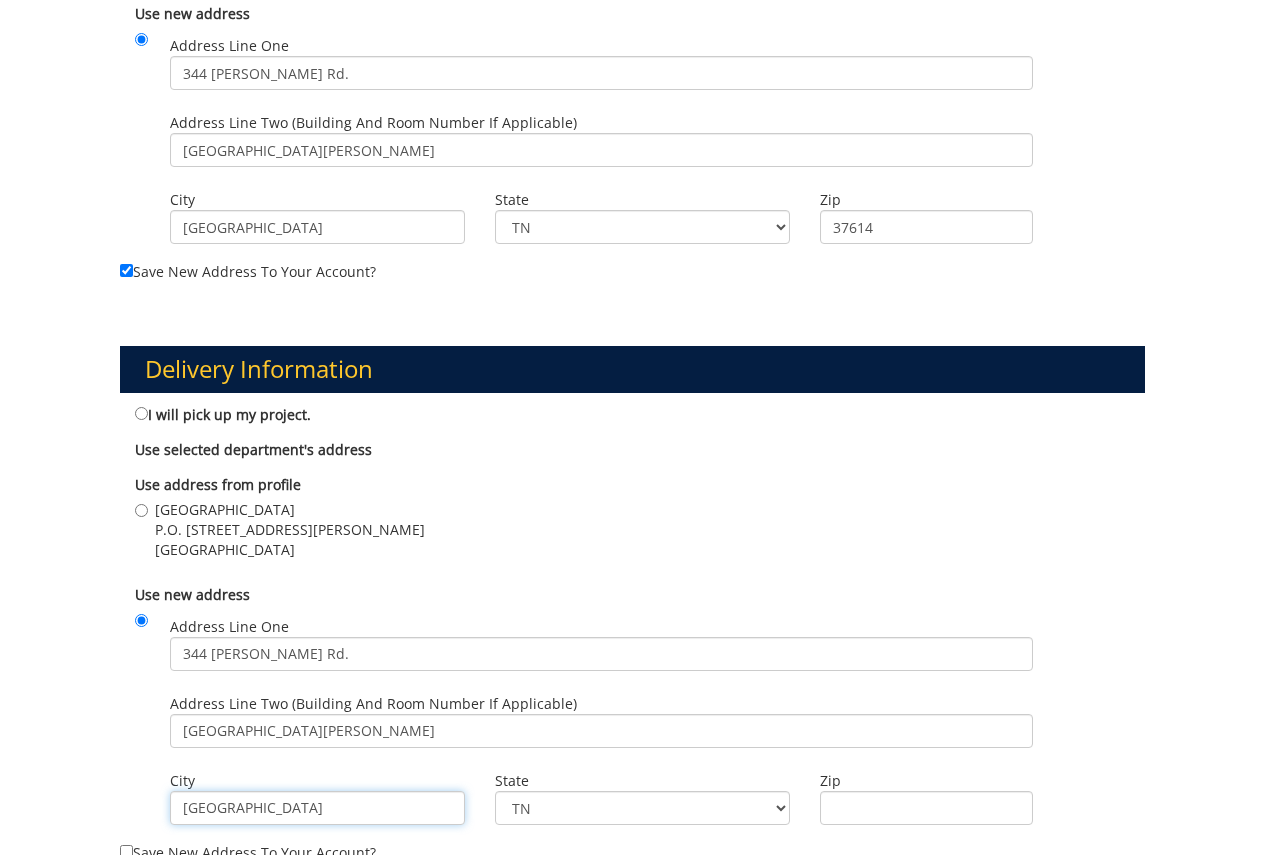 type on "Johnson City" 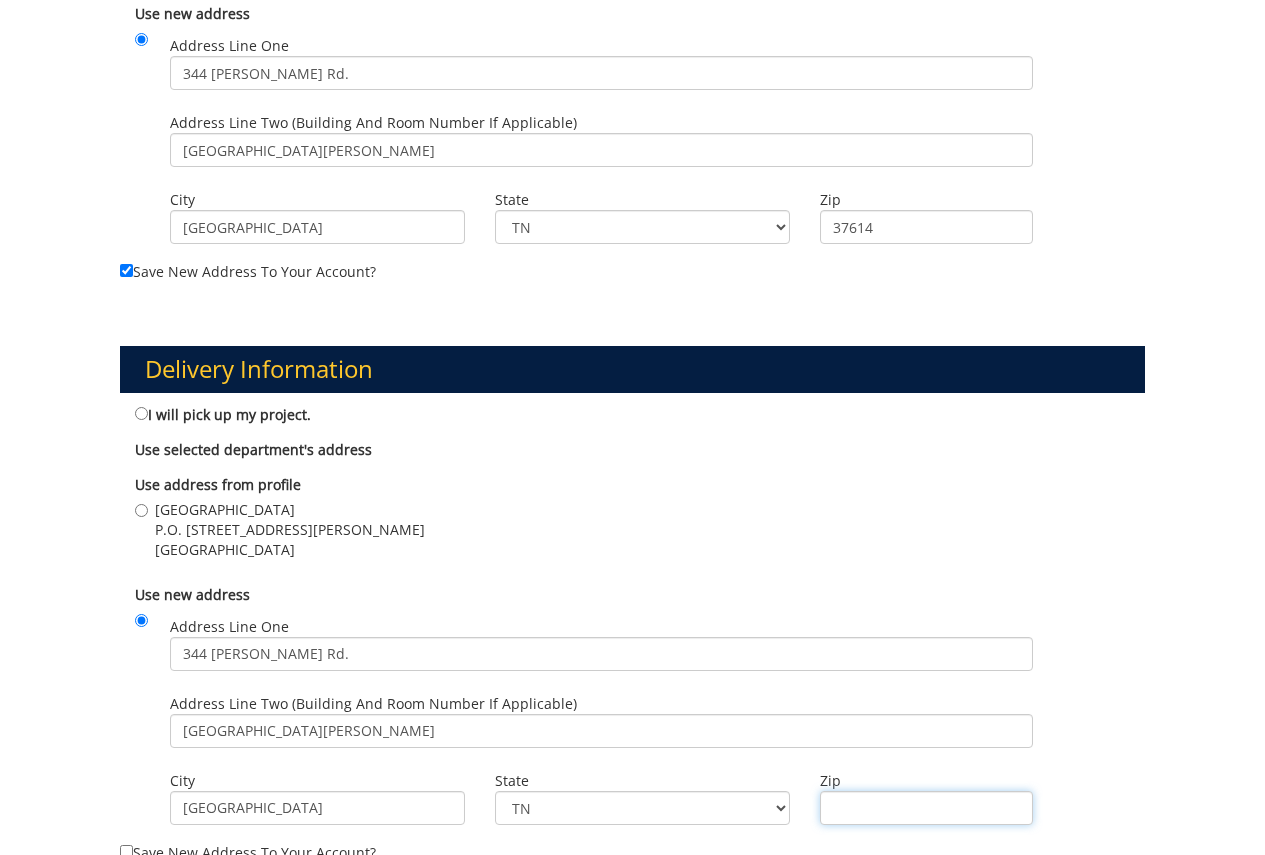 click on "Zip" at bounding box center [927, 808] 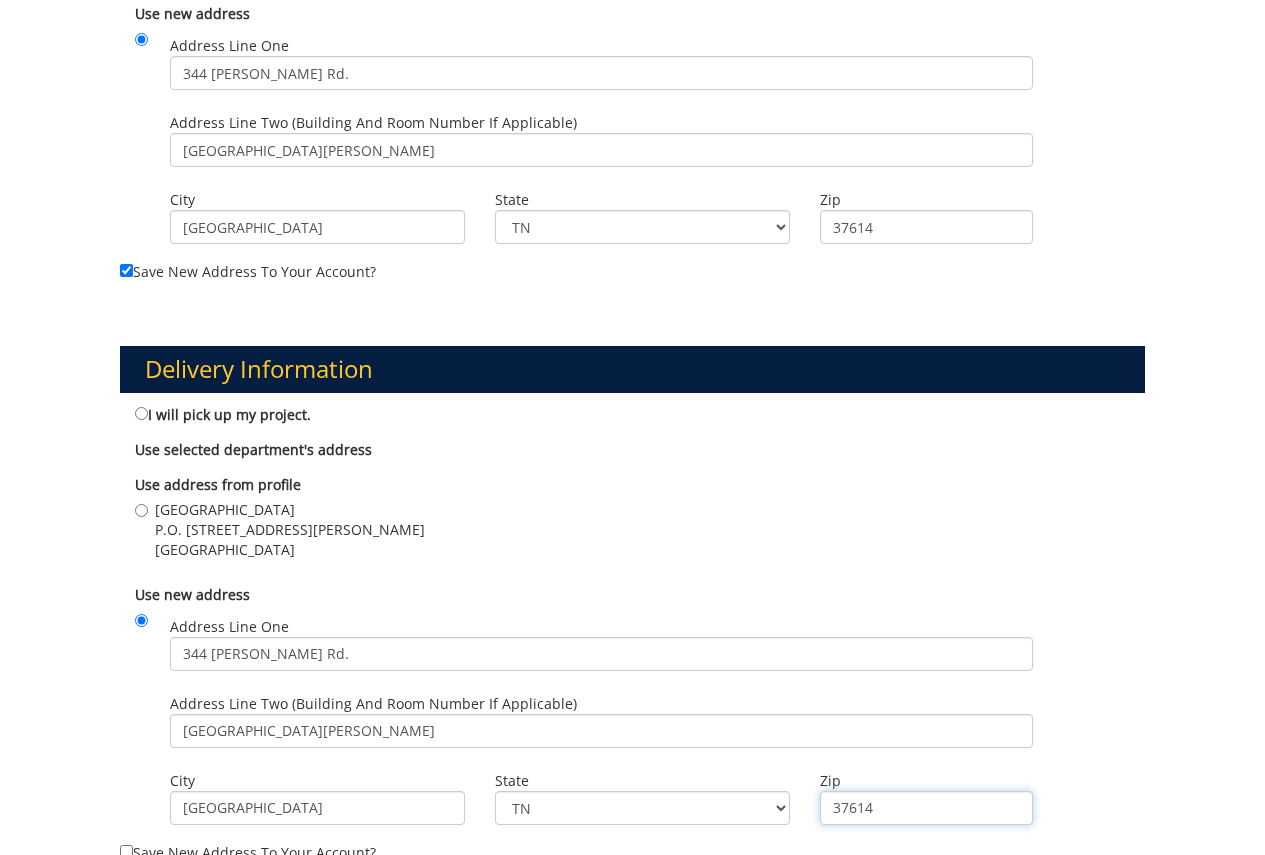 scroll, scrollTop: 1142, scrollLeft: 0, axis: vertical 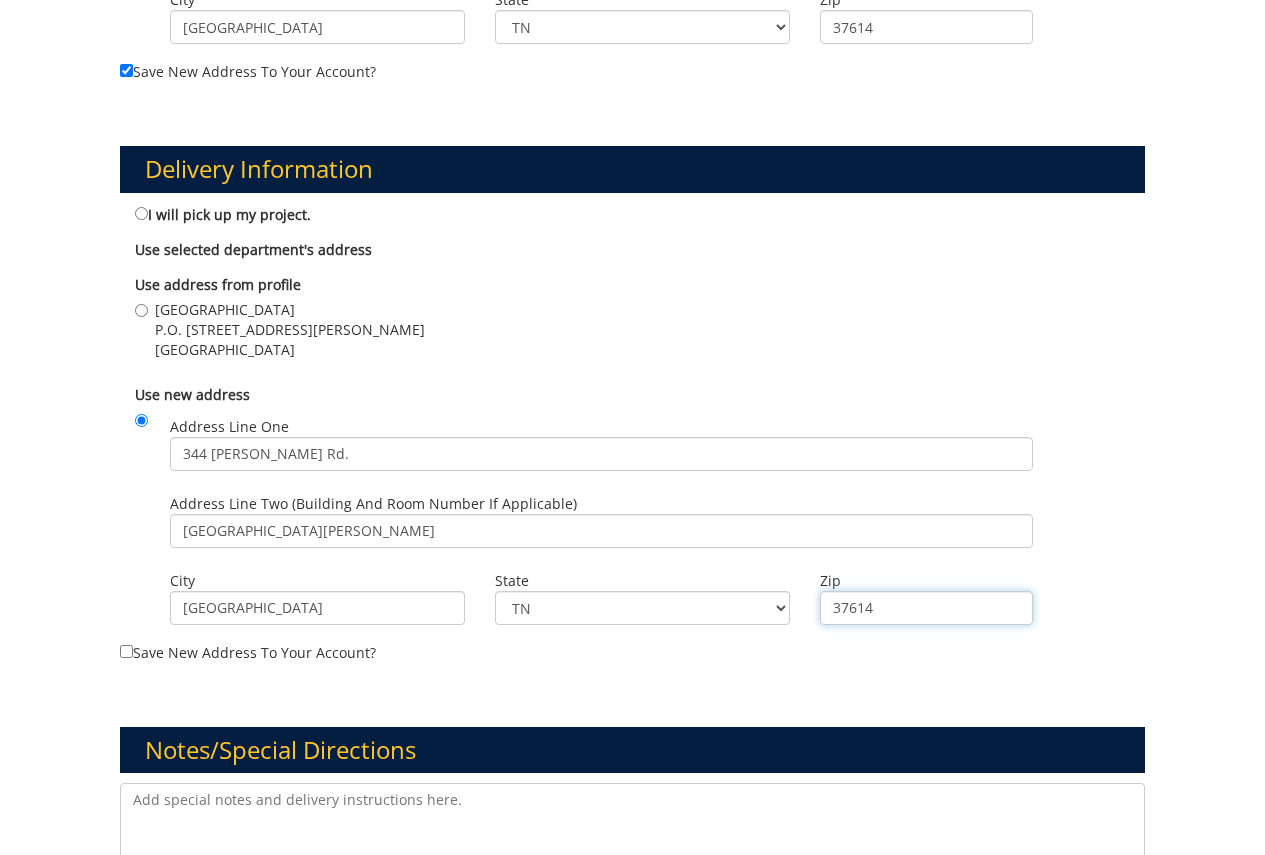 type on "37614" 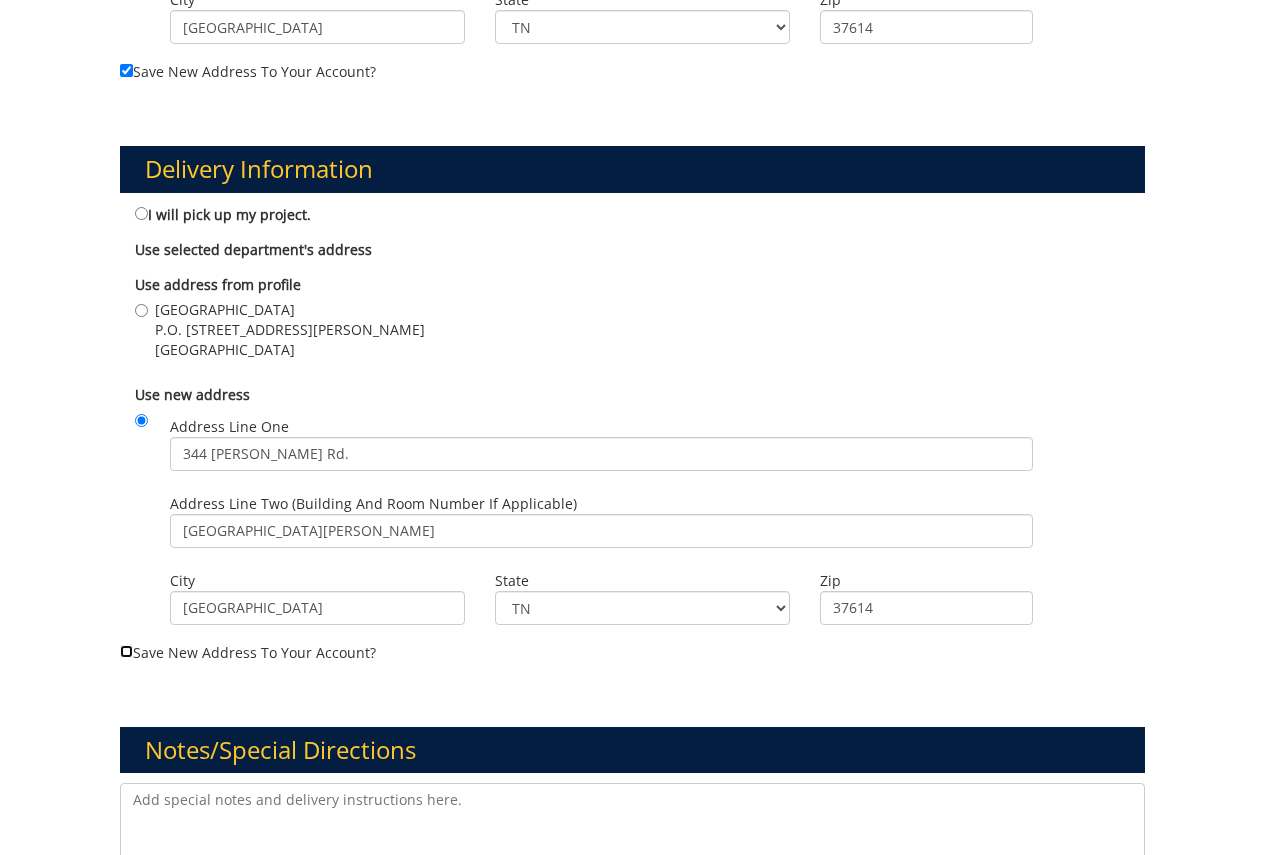 click on "Save new
address to your account?" at bounding box center [126, 651] 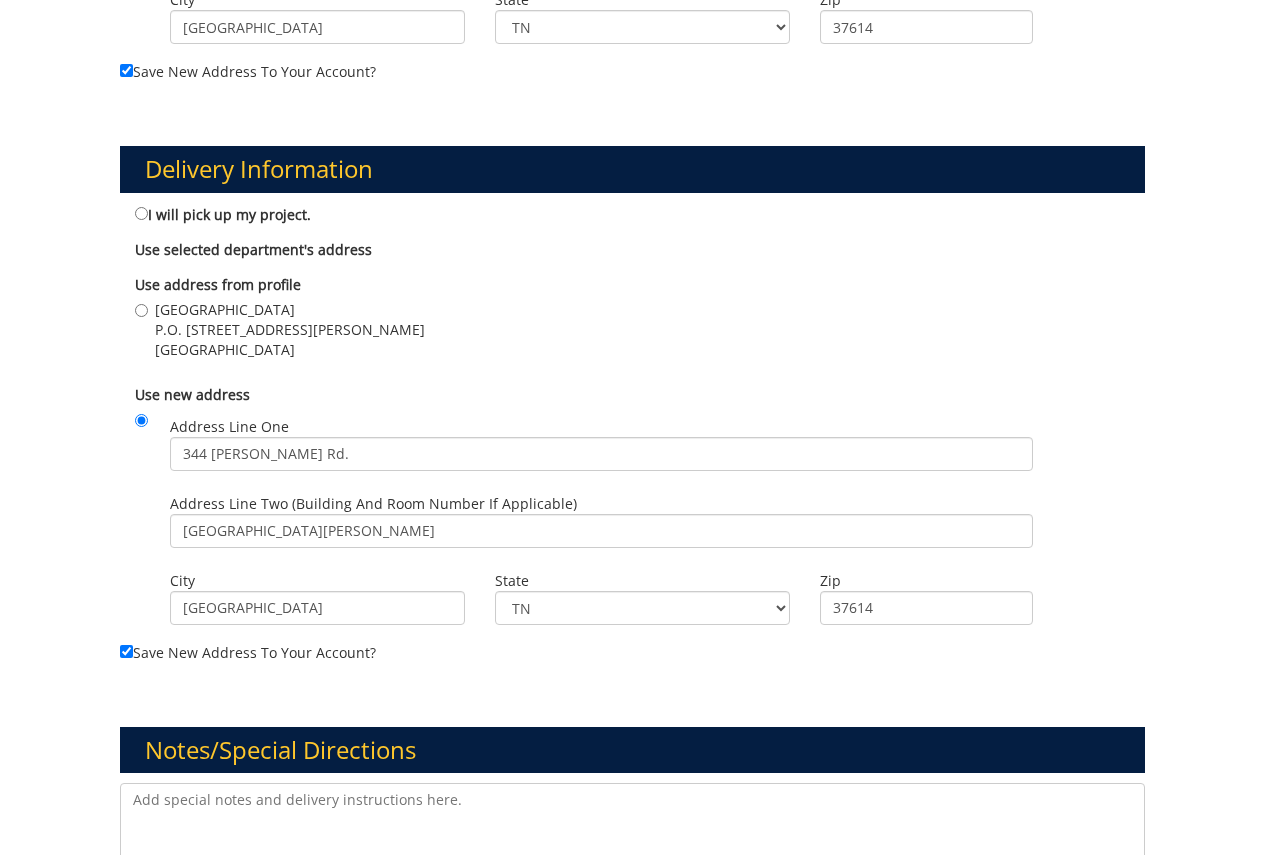 click at bounding box center [632, 833] 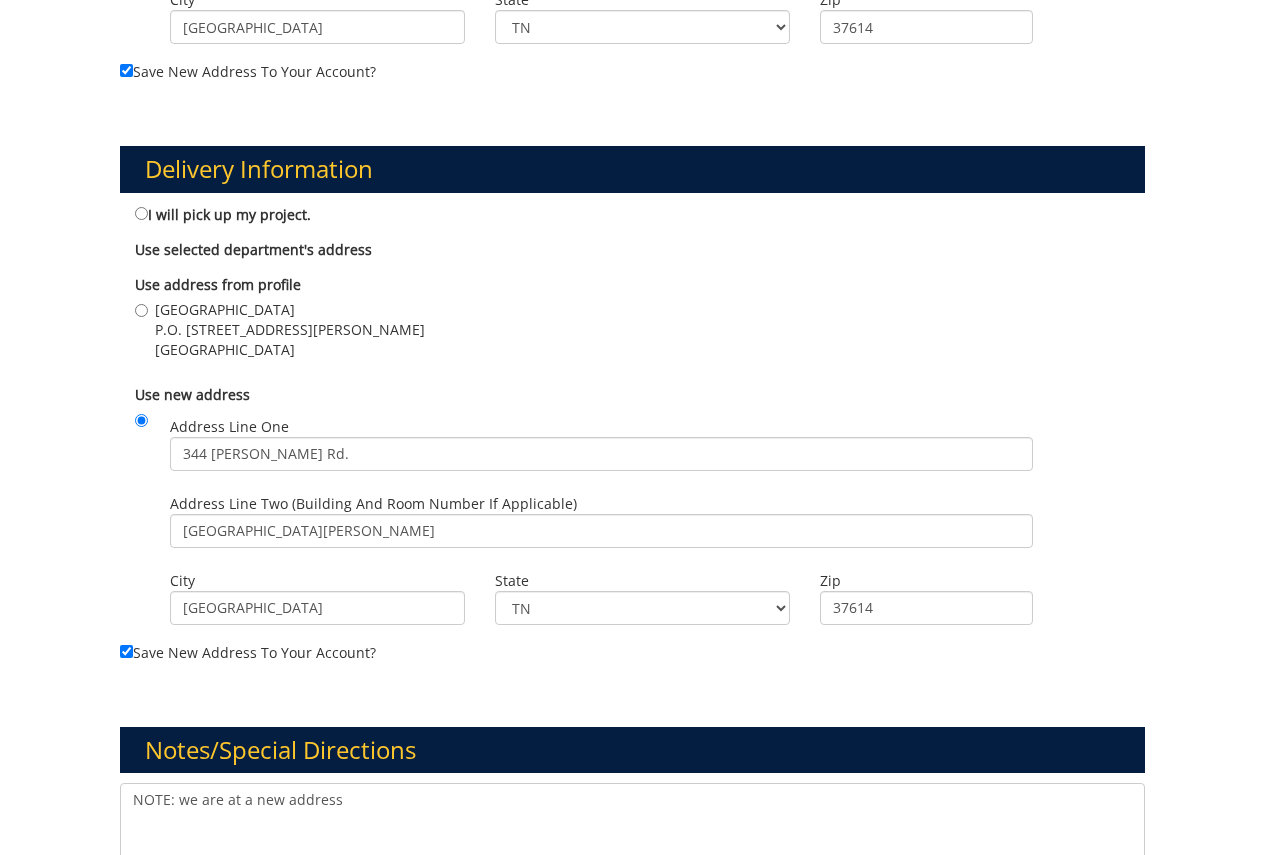 scroll, scrollTop: 1442, scrollLeft: 0, axis: vertical 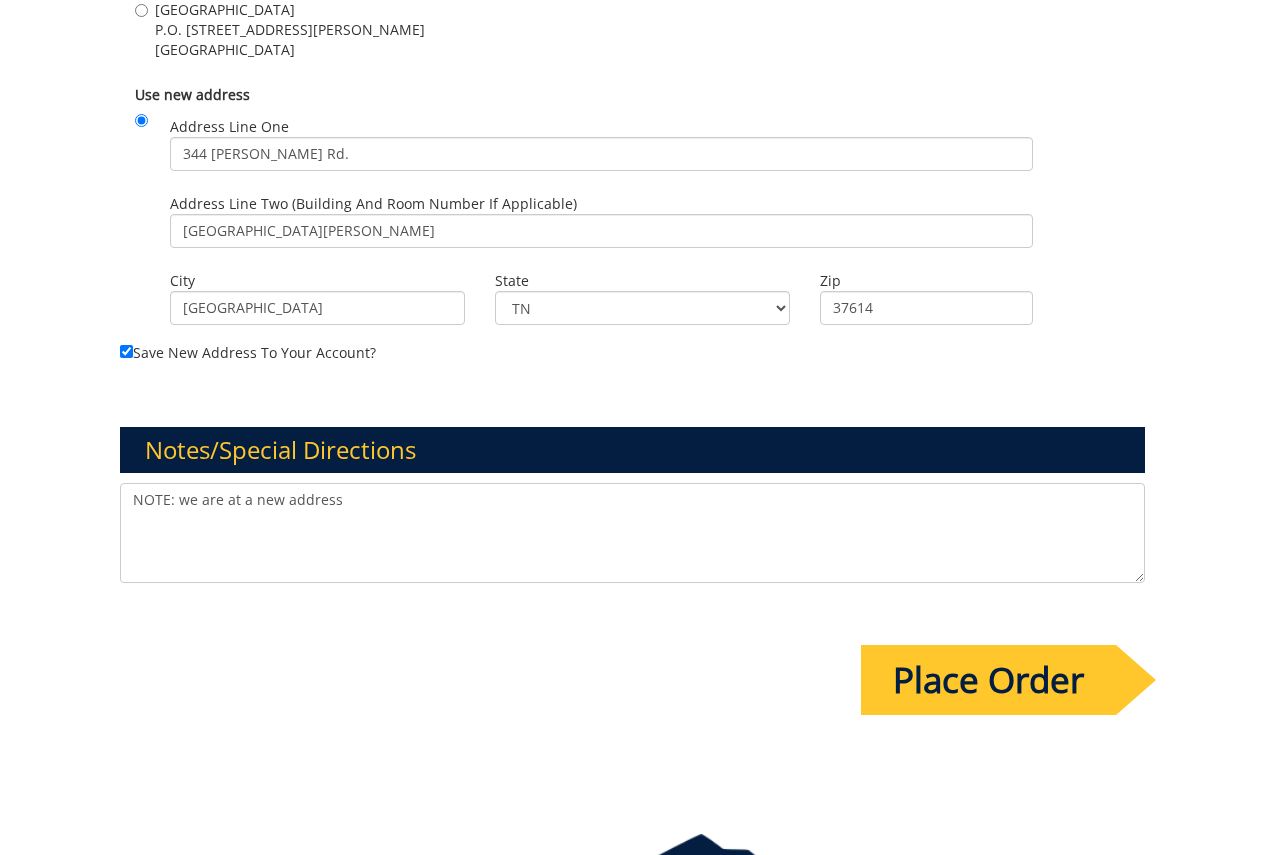 type on "NOTE: we are at a new address" 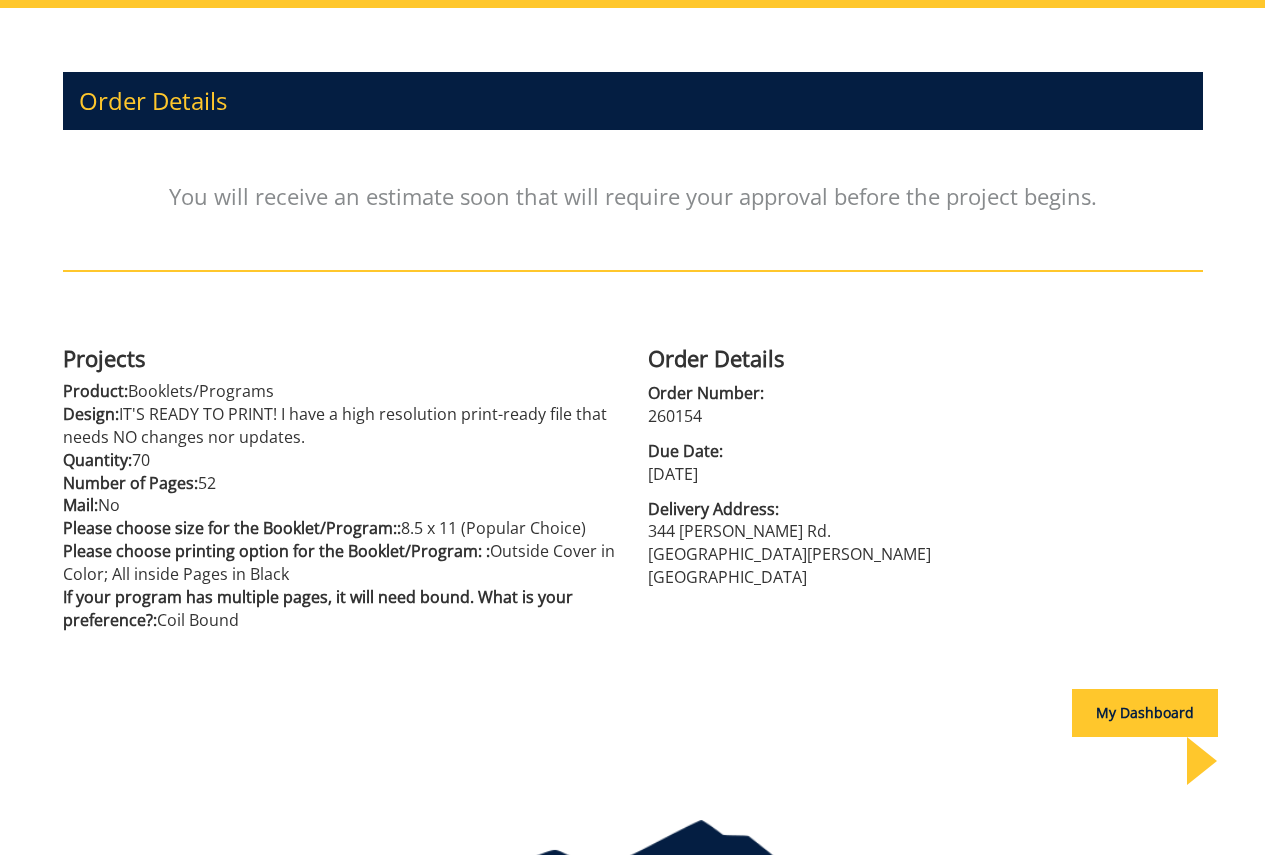 scroll, scrollTop: 276, scrollLeft: 0, axis: vertical 